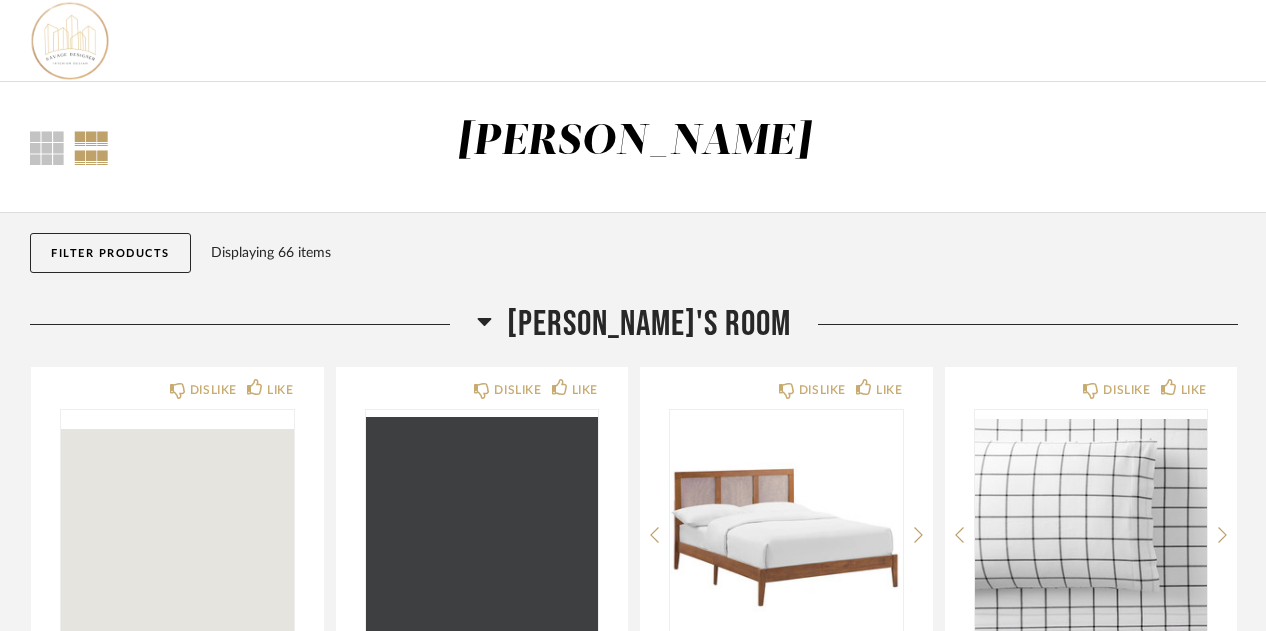scroll, scrollTop: 0, scrollLeft: 0, axis: both 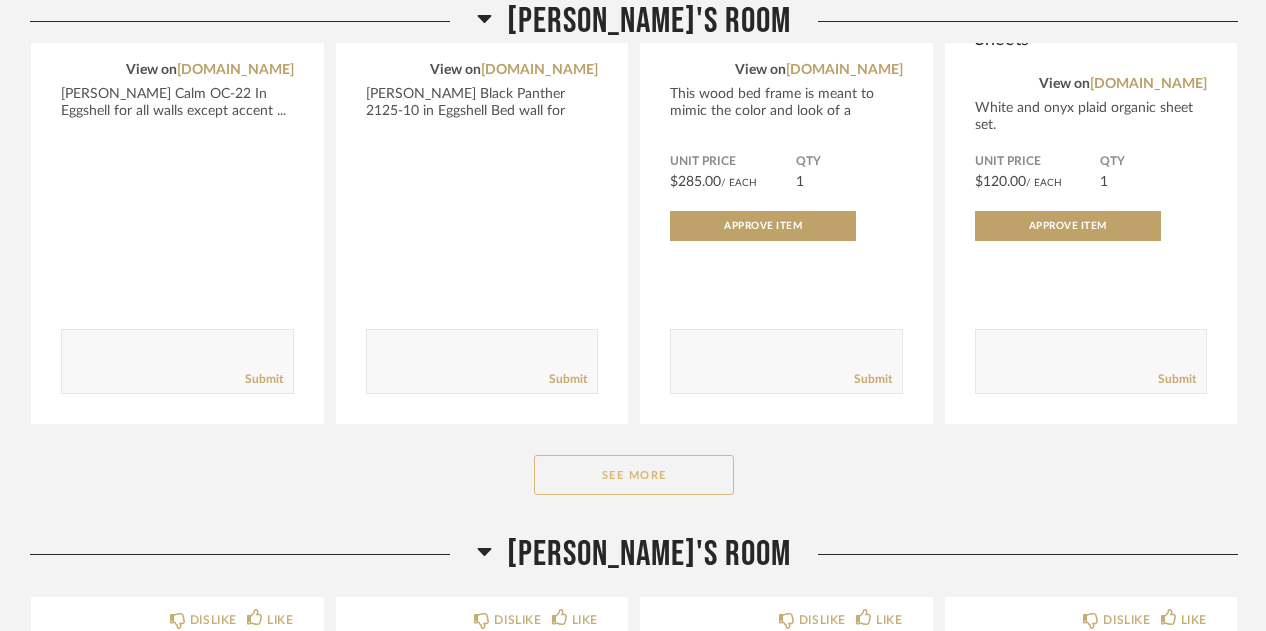 click on "See More" 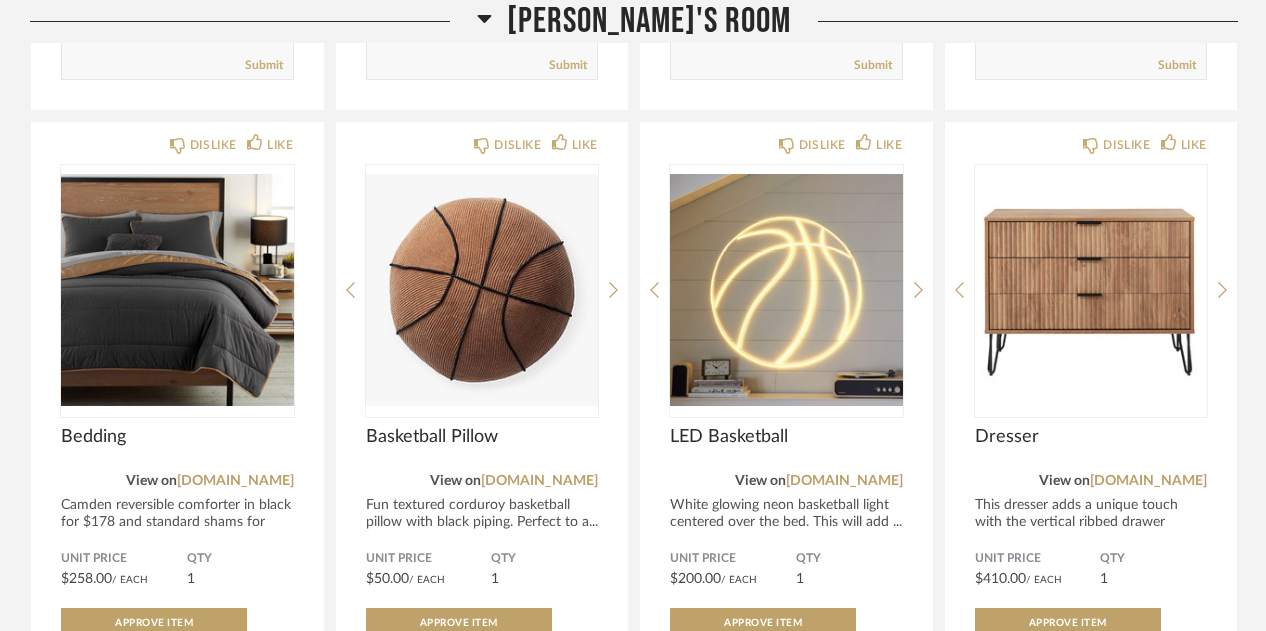 scroll, scrollTop: 972, scrollLeft: 0, axis: vertical 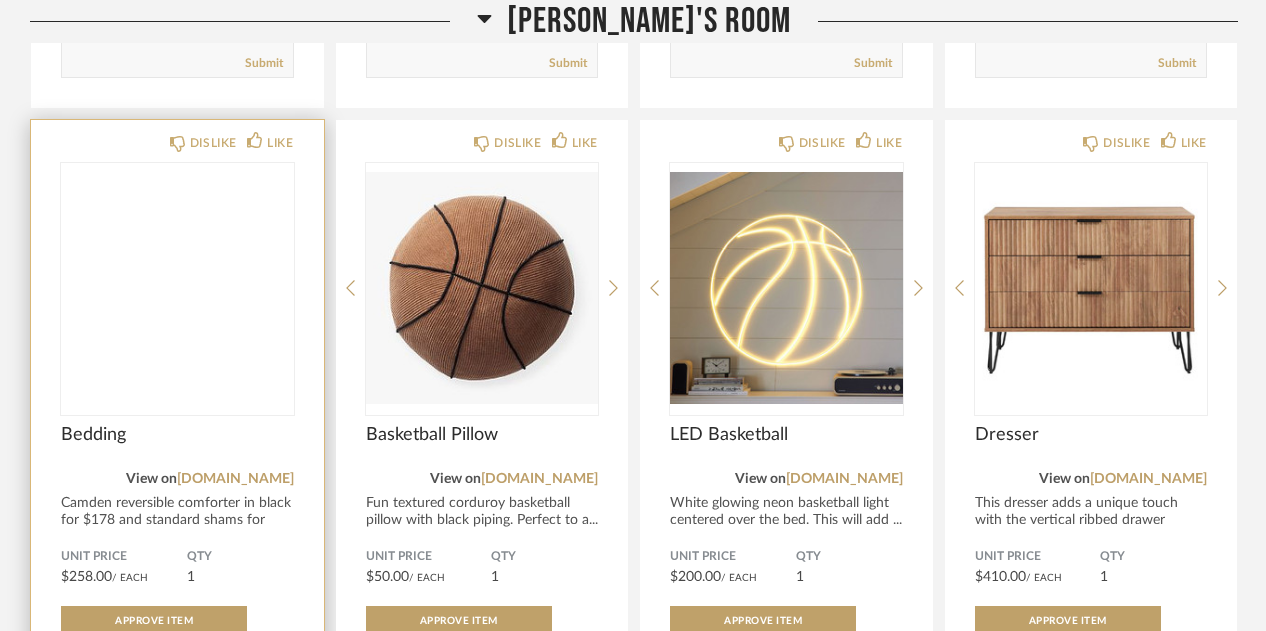 click 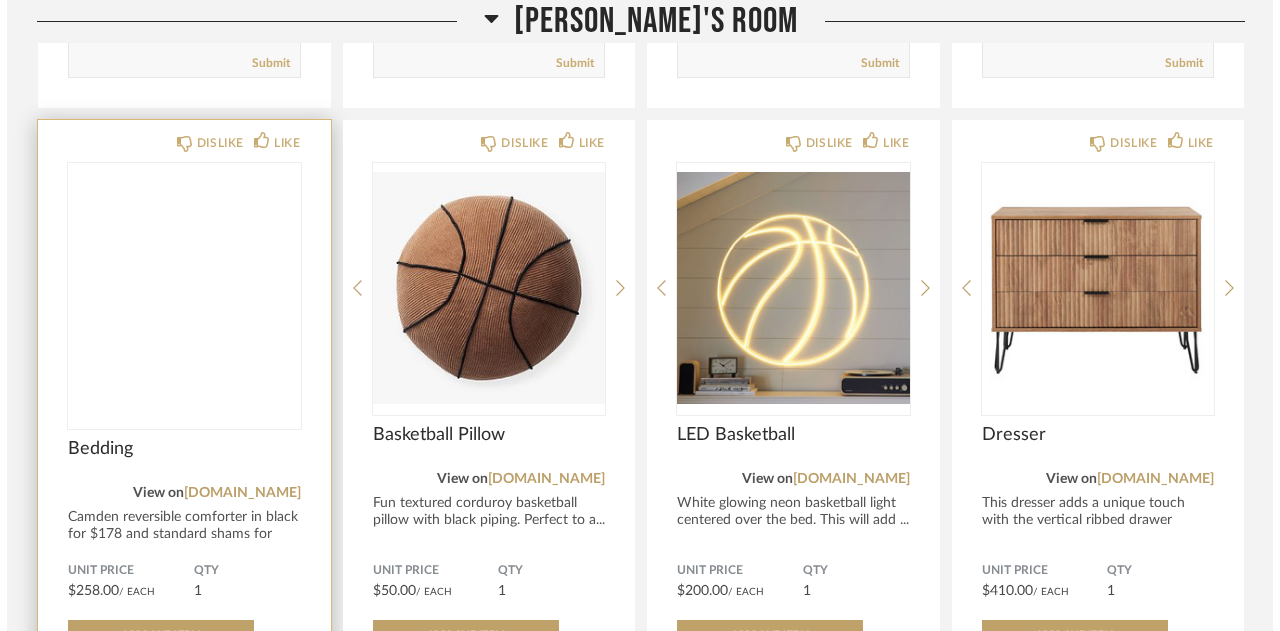 scroll, scrollTop: 0, scrollLeft: 0, axis: both 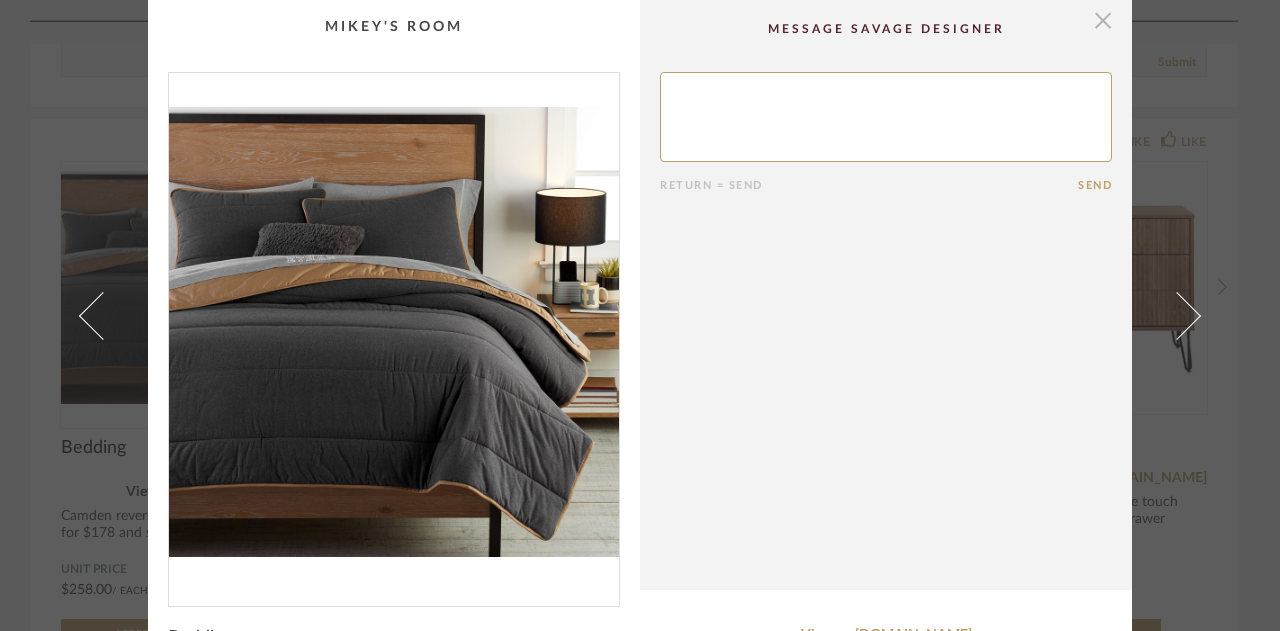 click at bounding box center [1103, 20] 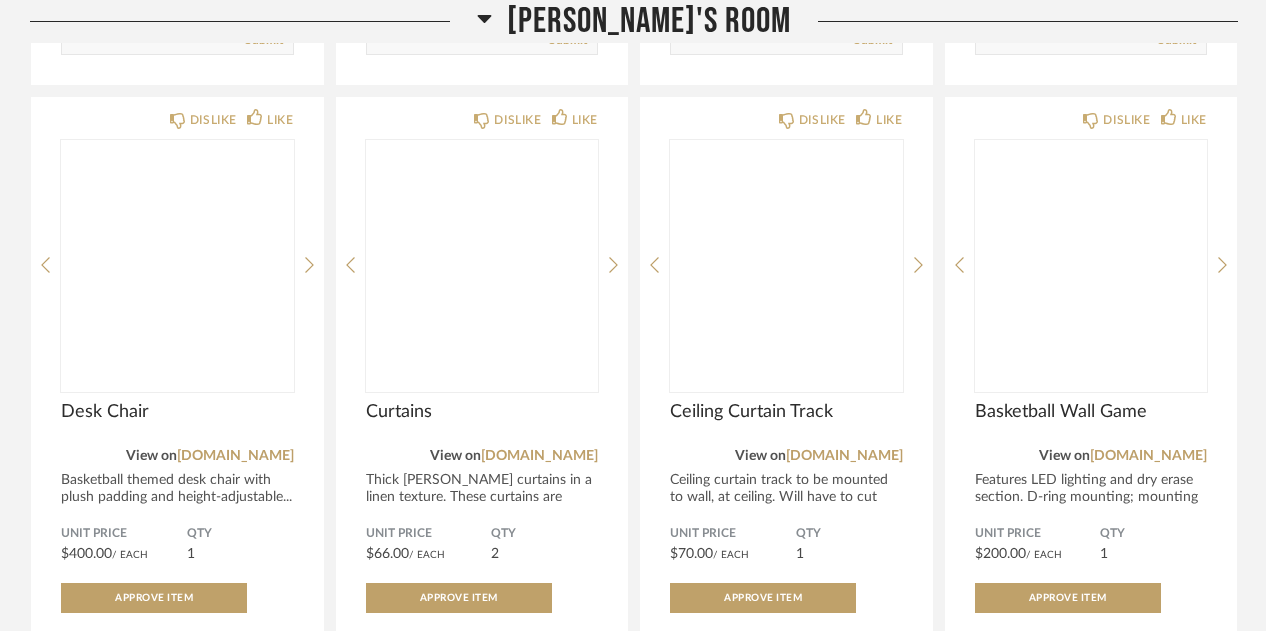 scroll, scrollTop: 2446, scrollLeft: 0, axis: vertical 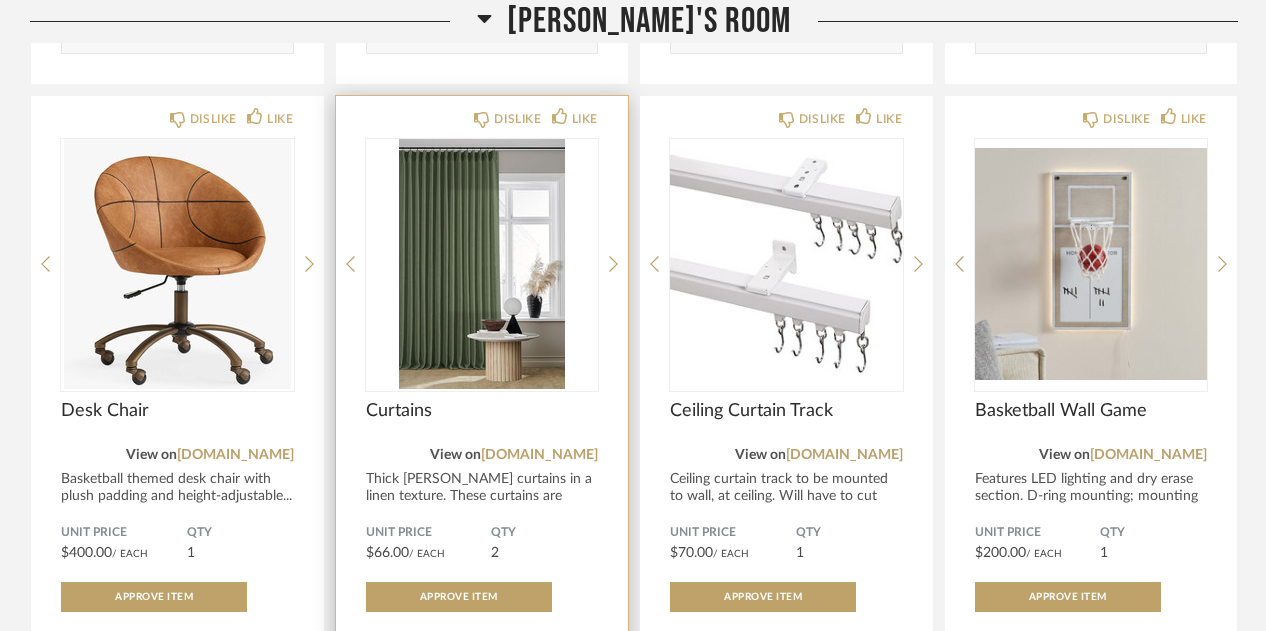 click on "Thick [PERSON_NAME] curtains in a linen texture. These curtains are memory ..." 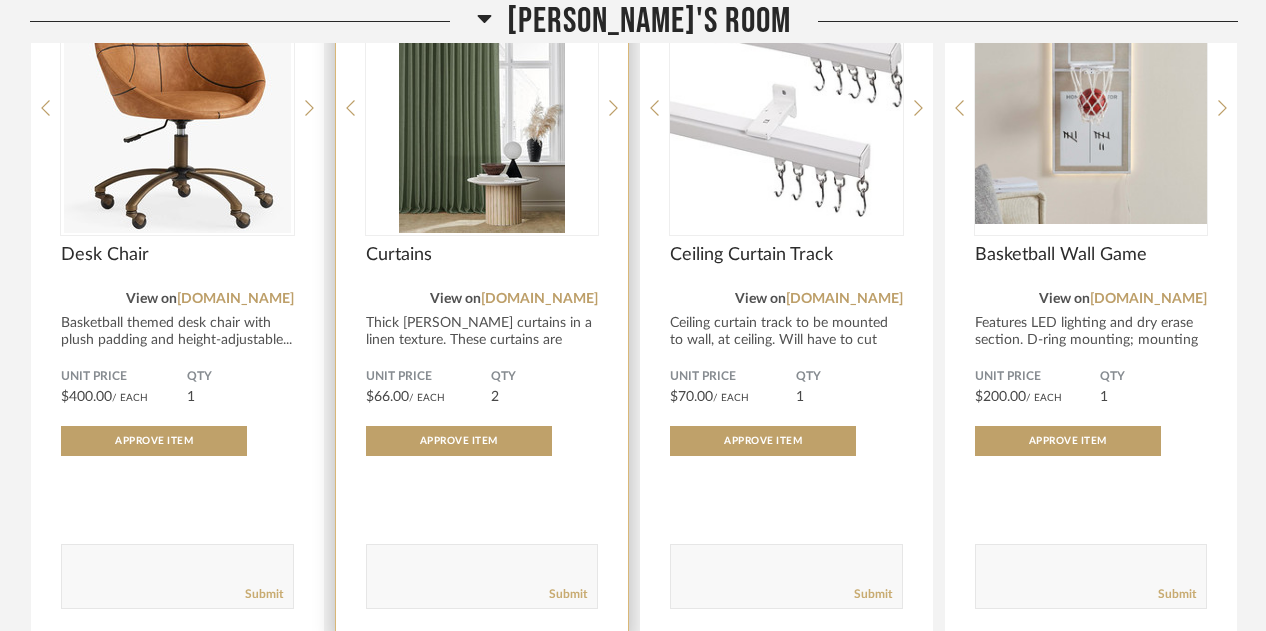 scroll, scrollTop: 2603, scrollLeft: 0, axis: vertical 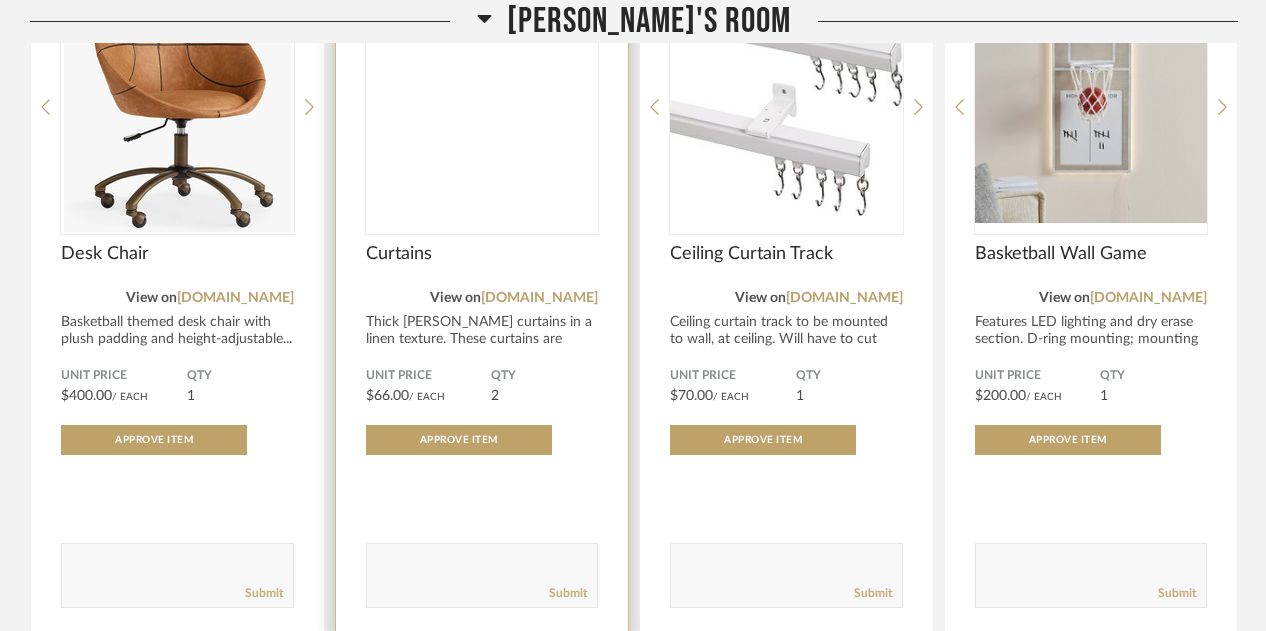 click 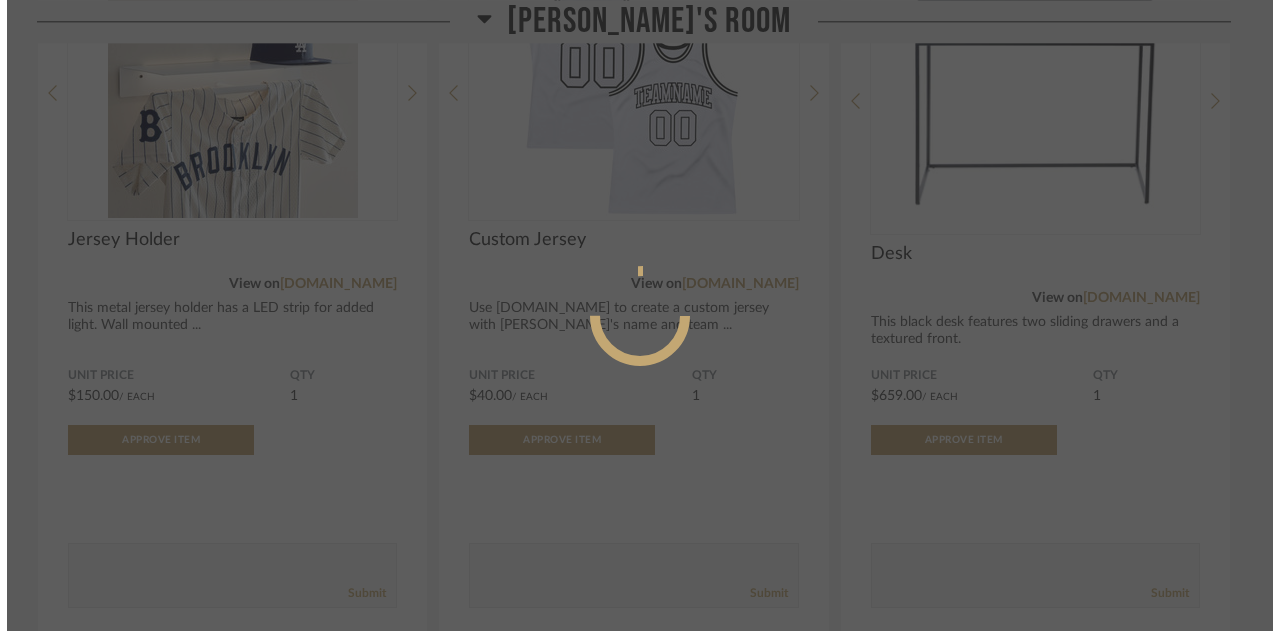 scroll, scrollTop: 0, scrollLeft: 0, axis: both 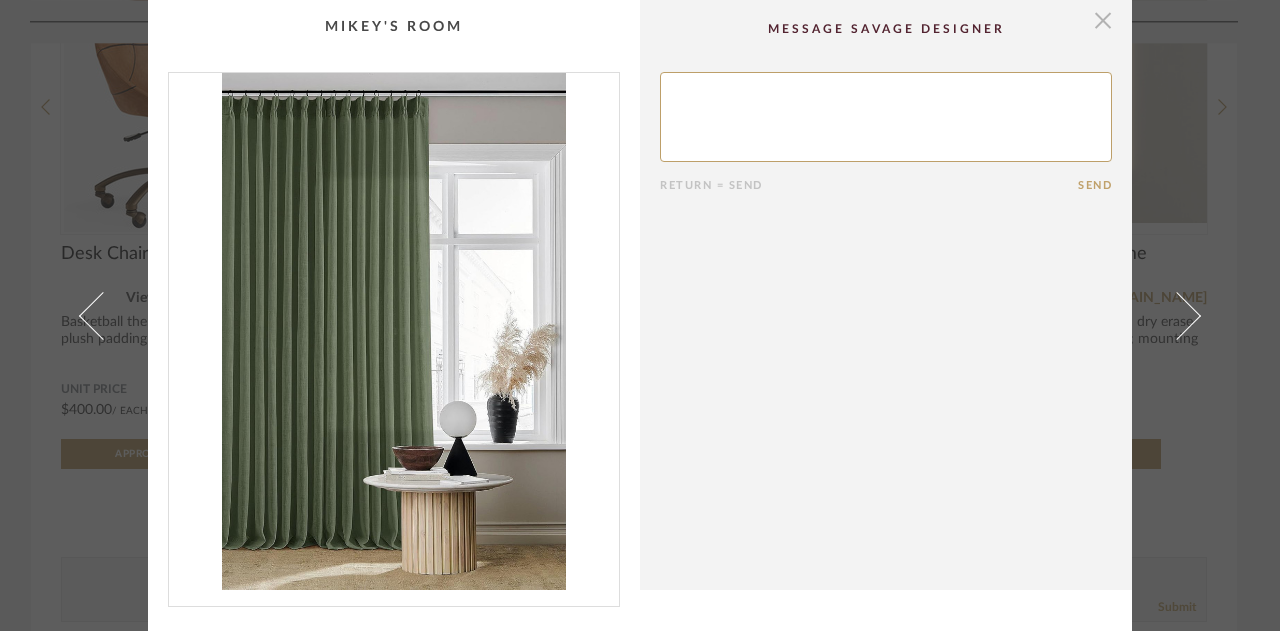 click at bounding box center [1103, 20] 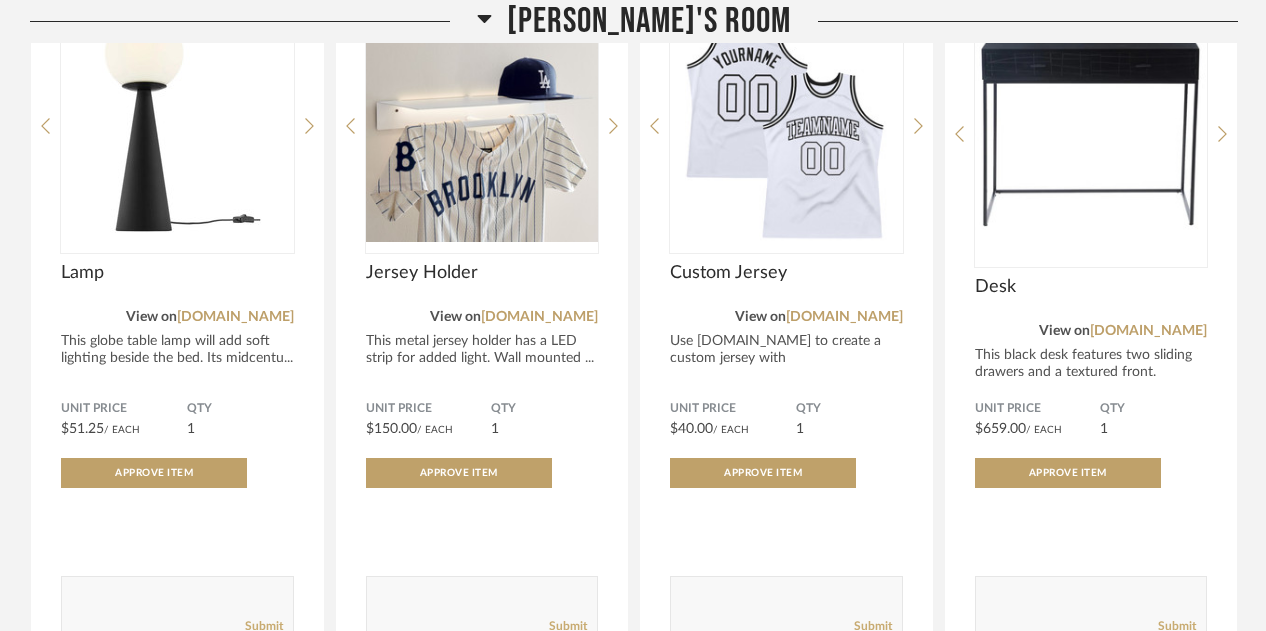 scroll, scrollTop: 1860, scrollLeft: 0, axis: vertical 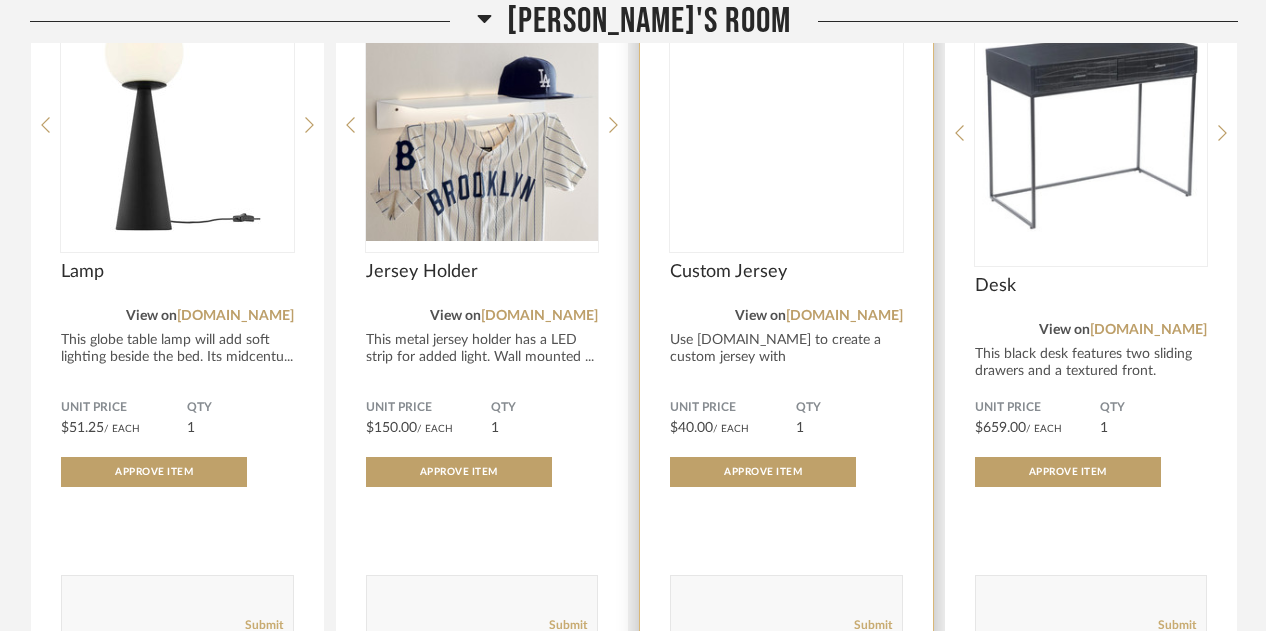 click 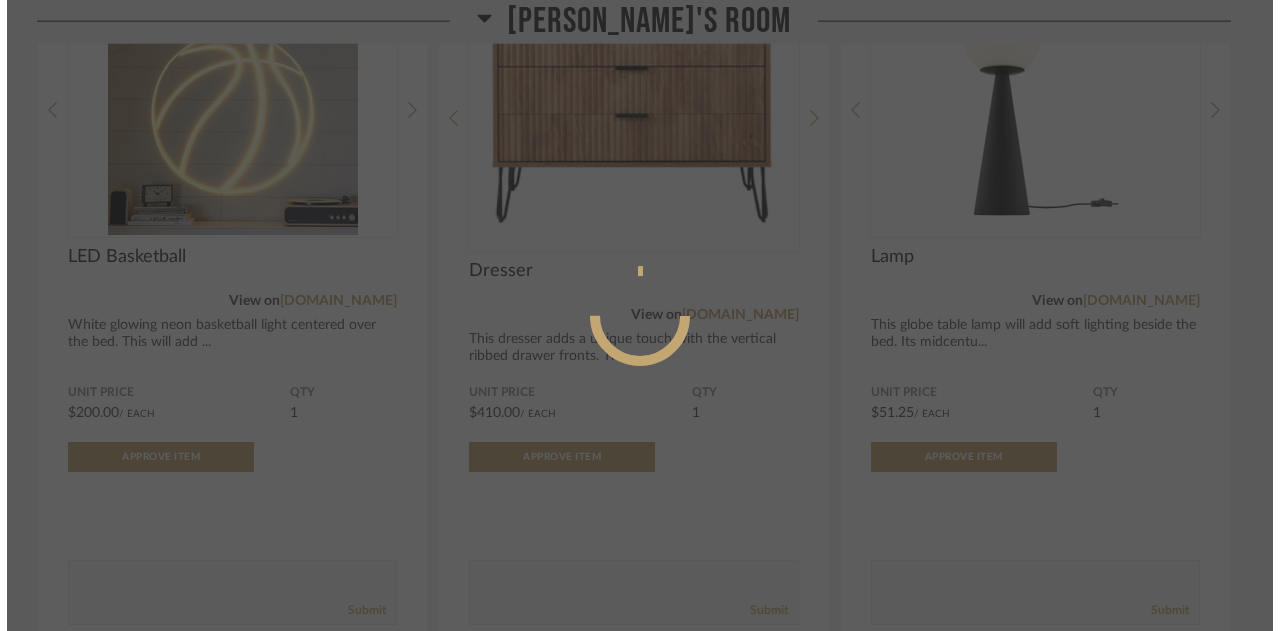 scroll, scrollTop: 0, scrollLeft: 0, axis: both 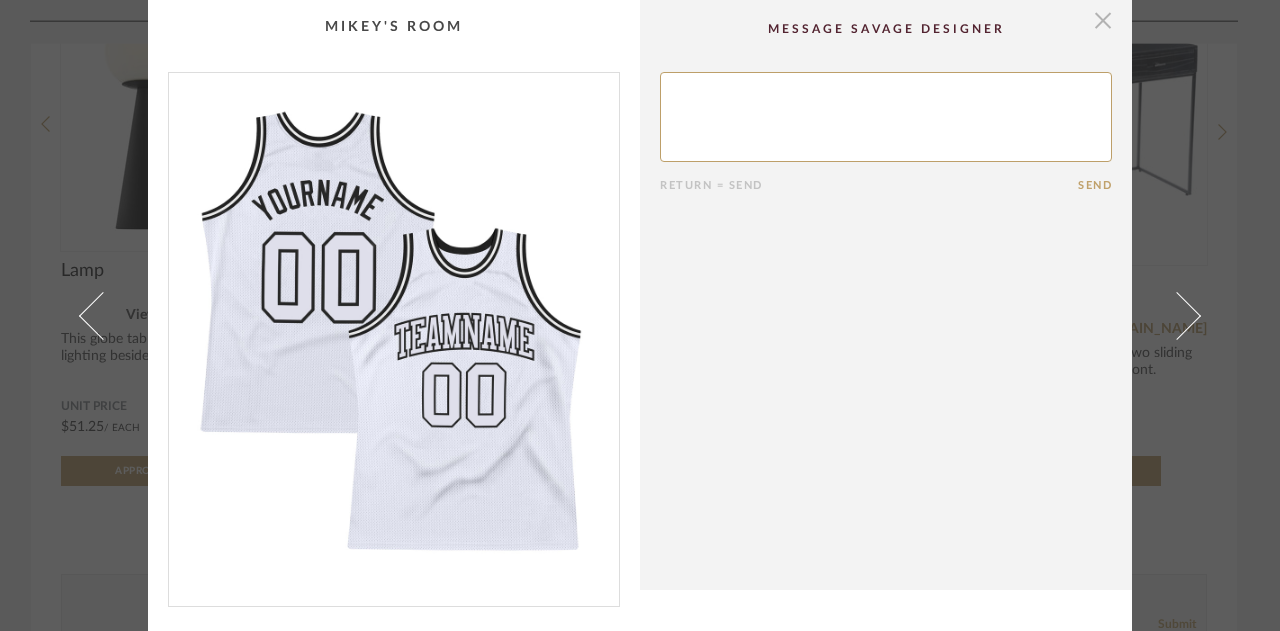 click at bounding box center [1103, 20] 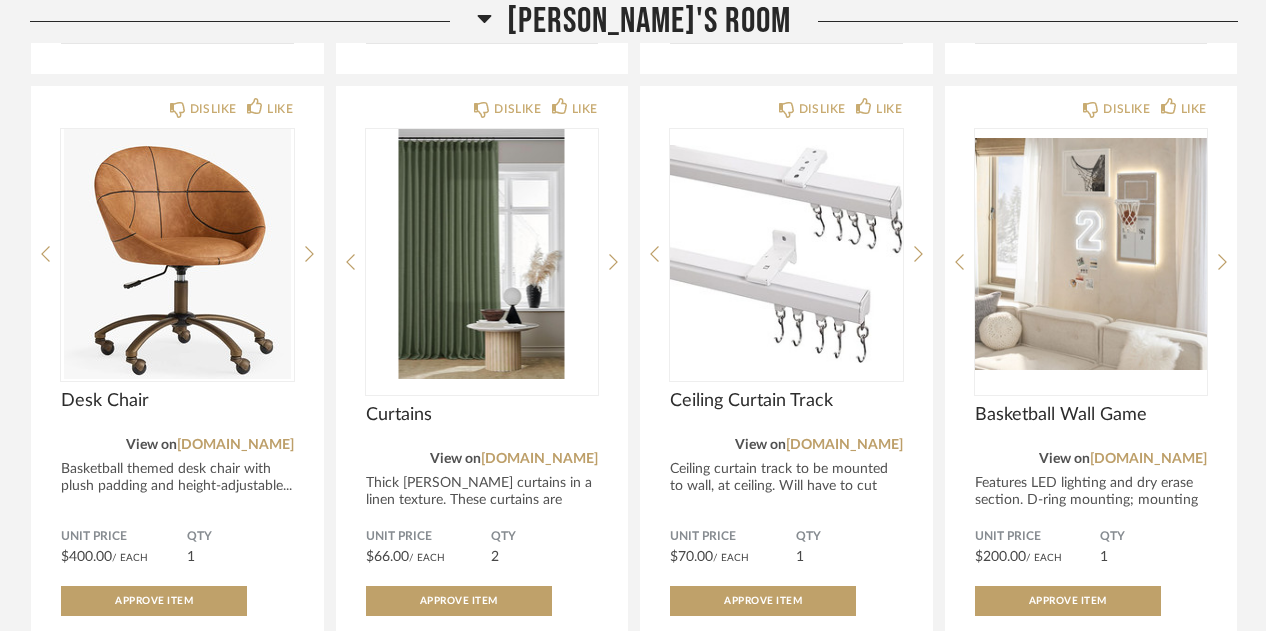 scroll, scrollTop: 2456, scrollLeft: 0, axis: vertical 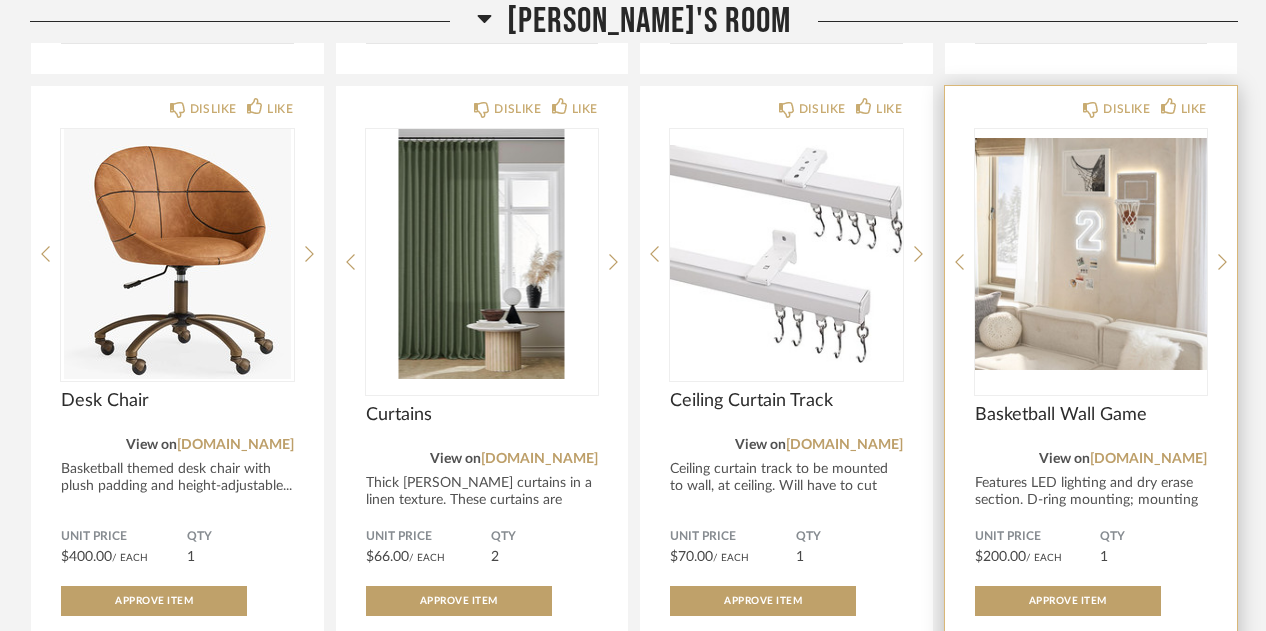 click at bounding box center (1091, 254) 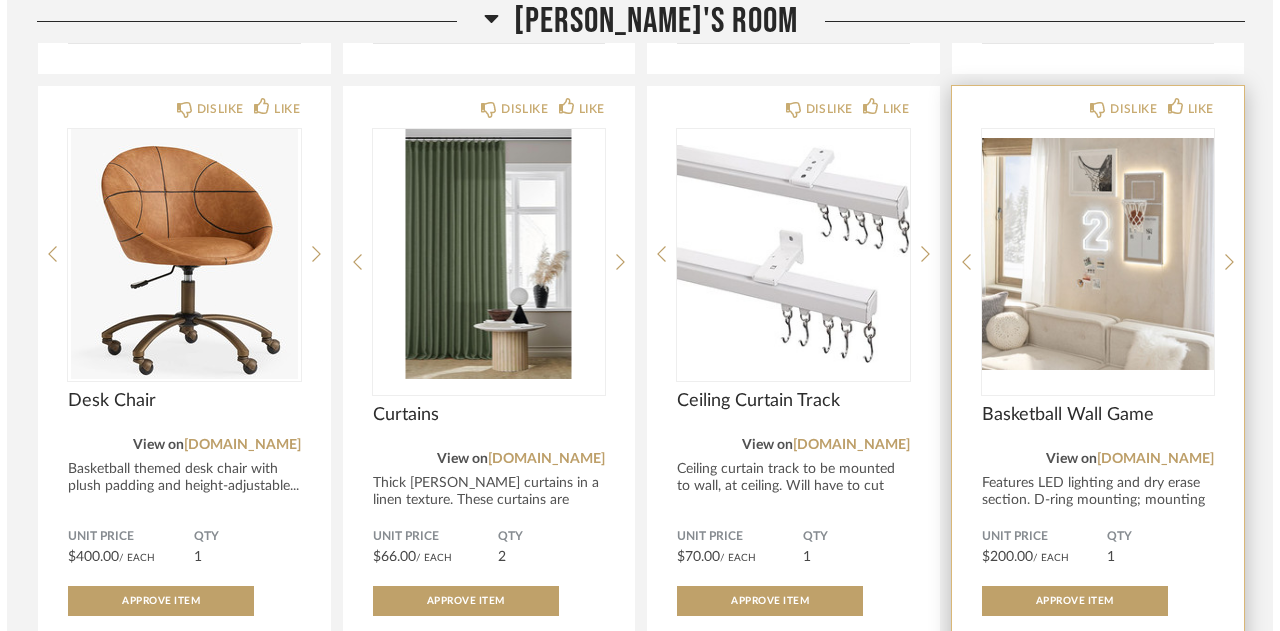 scroll, scrollTop: 0, scrollLeft: 0, axis: both 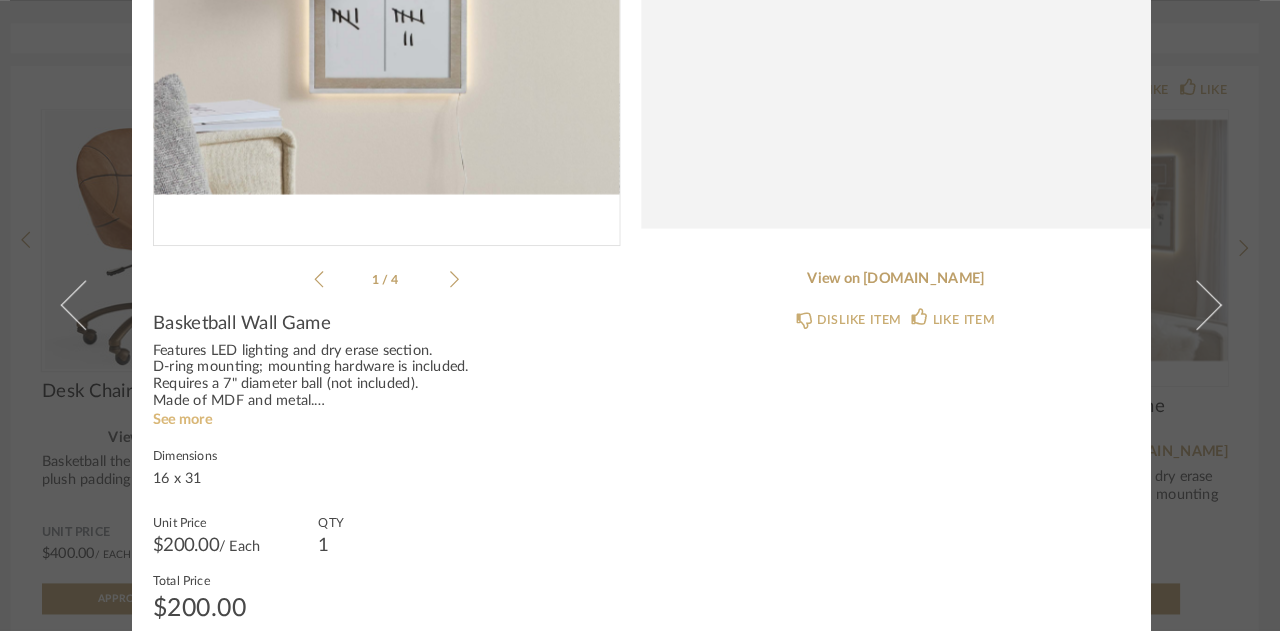 click on "See more" 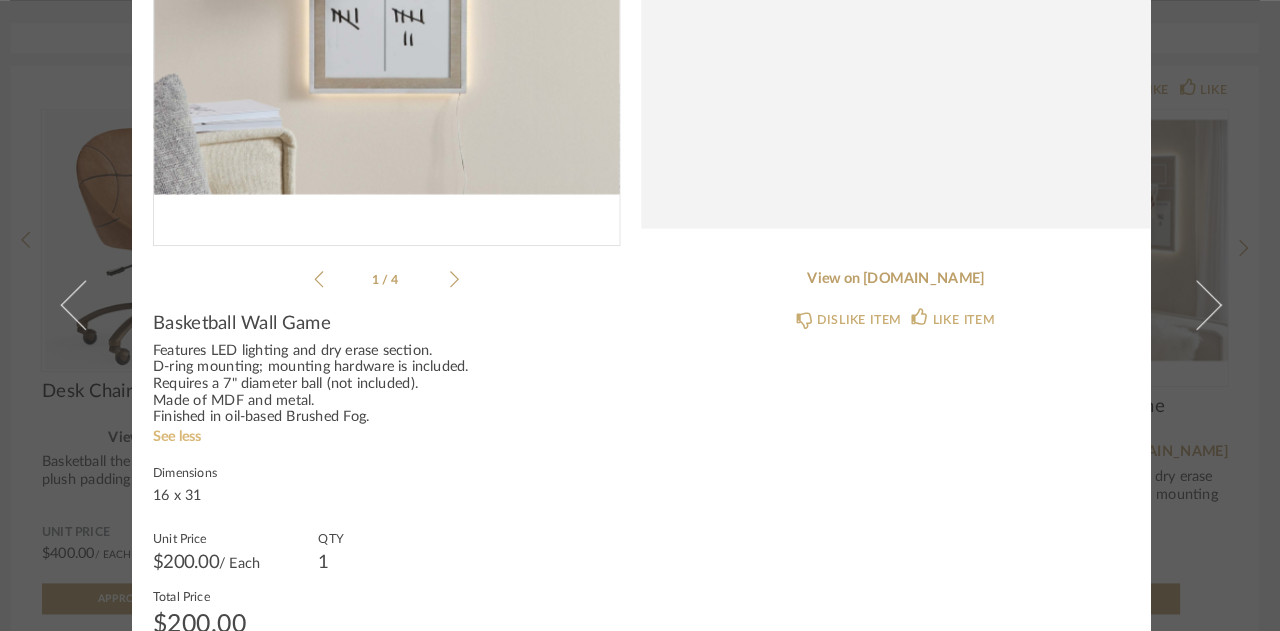scroll, scrollTop: 428, scrollLeft: 0, axis: vertical 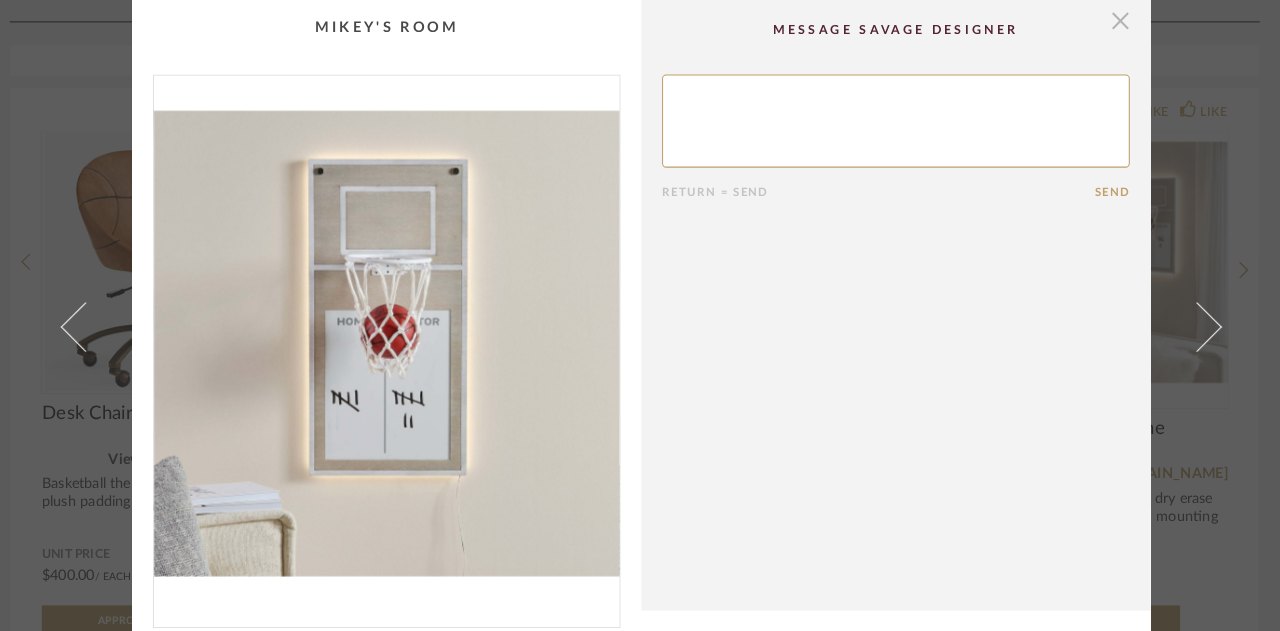 click at bounding box center [1103, 20] 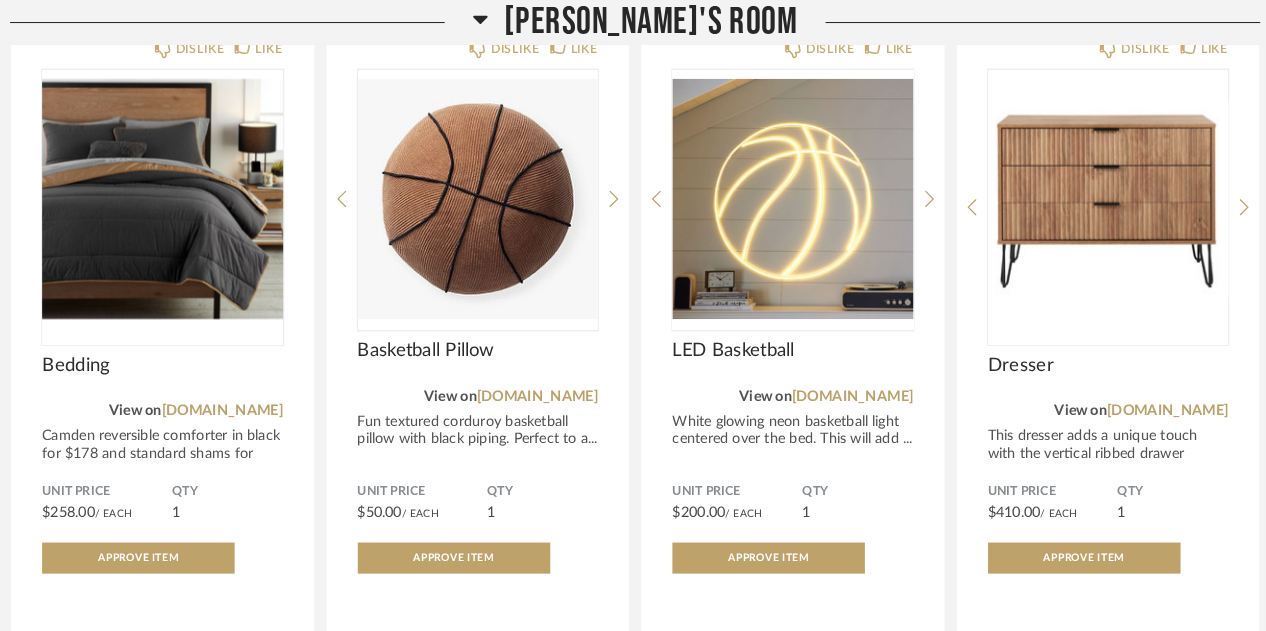 scroll, scrollTop: 1067, scrollLeft: 0, axis: vertical 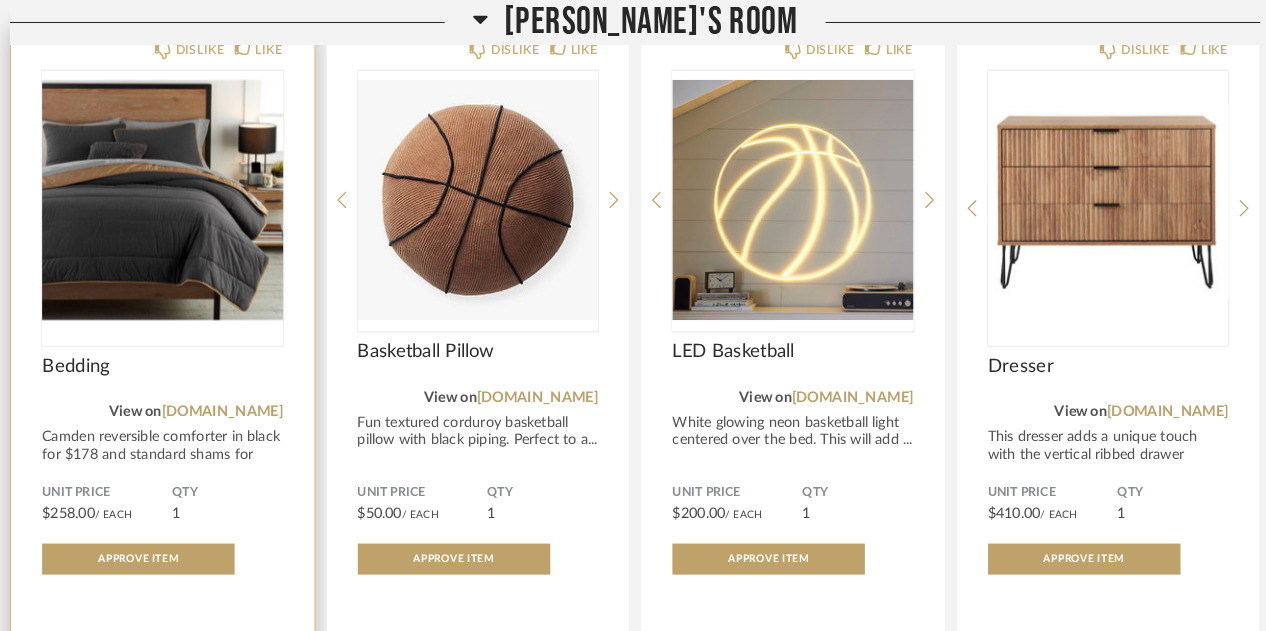 click at bounding box center [177, 193] 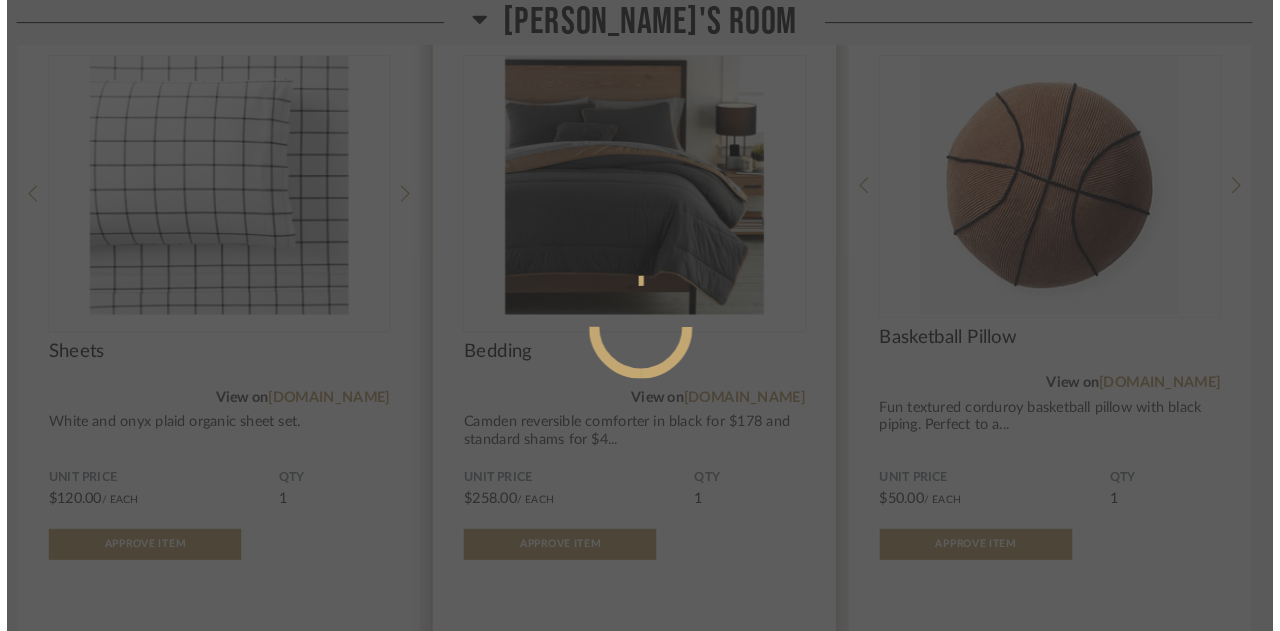 scroll, scrollTop: 0, scrollLeft: 0, axis: both 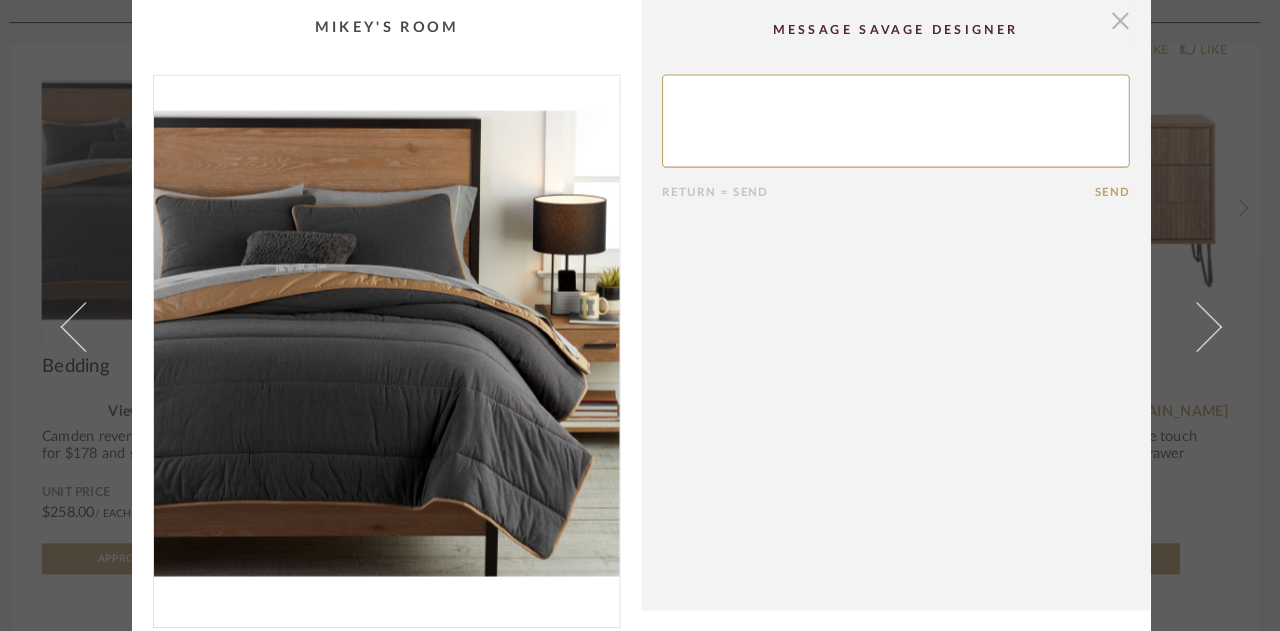 click at bounding box center [1103, 20] 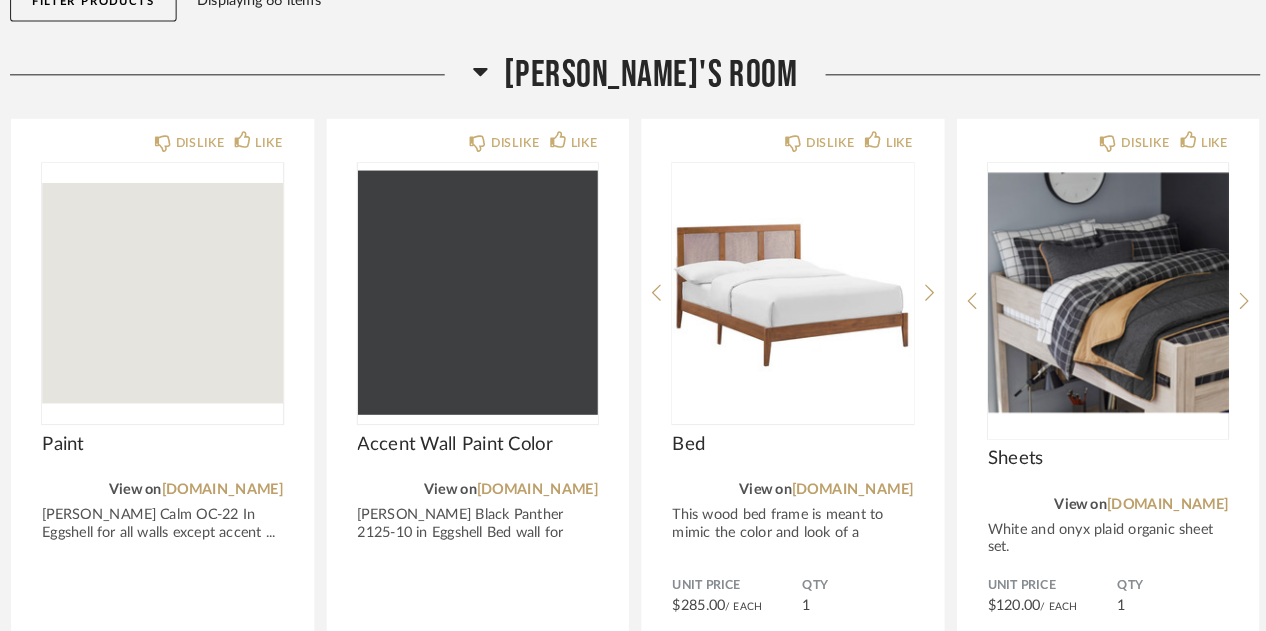 scroll, scrollTop: 252, scrollLeft: 0, axis: vertical 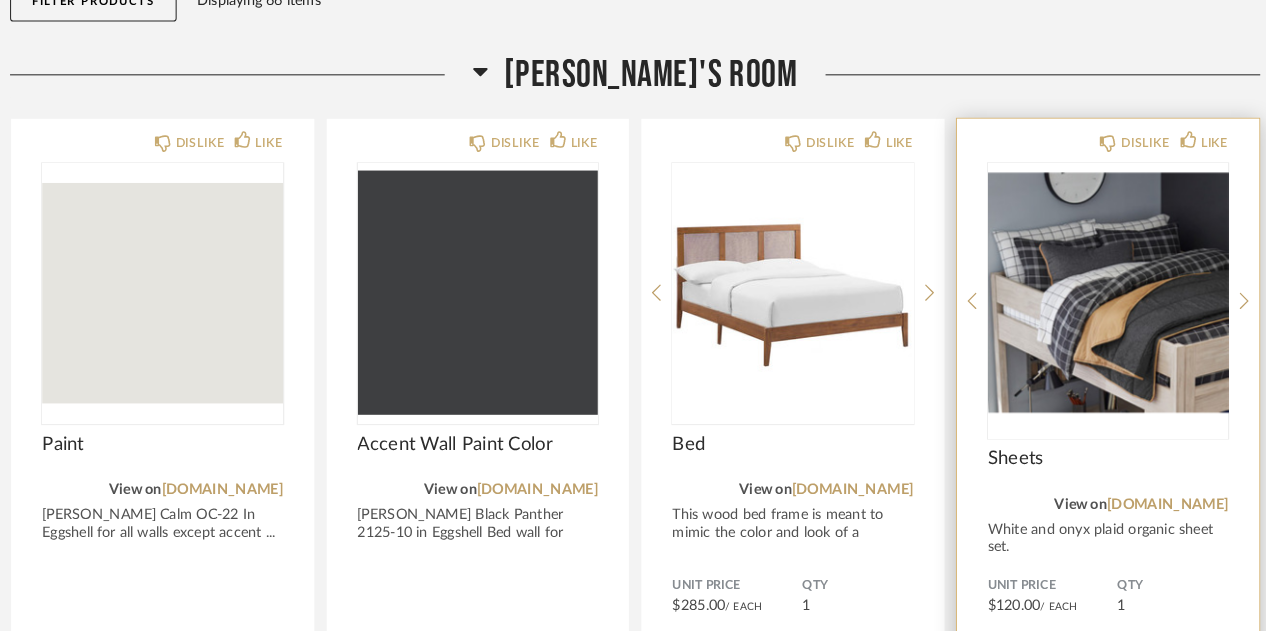 click at bounding box center [1091, 283] 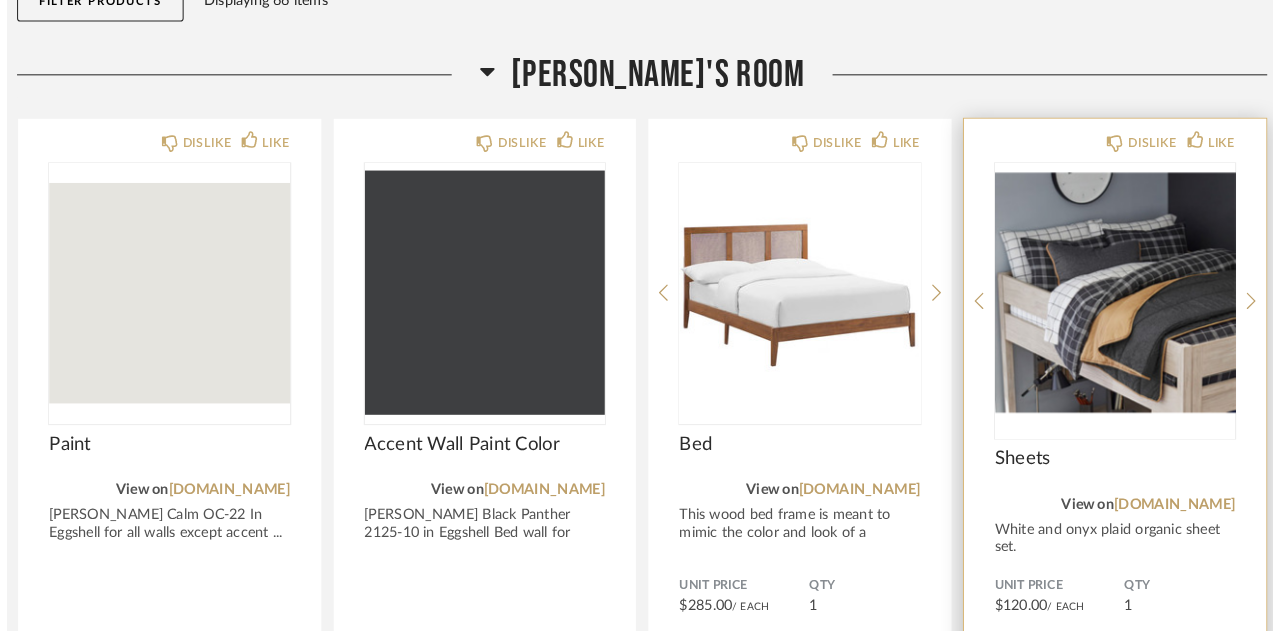 scroll, scrollTop: 0, scrollLeft: 0, axis: both 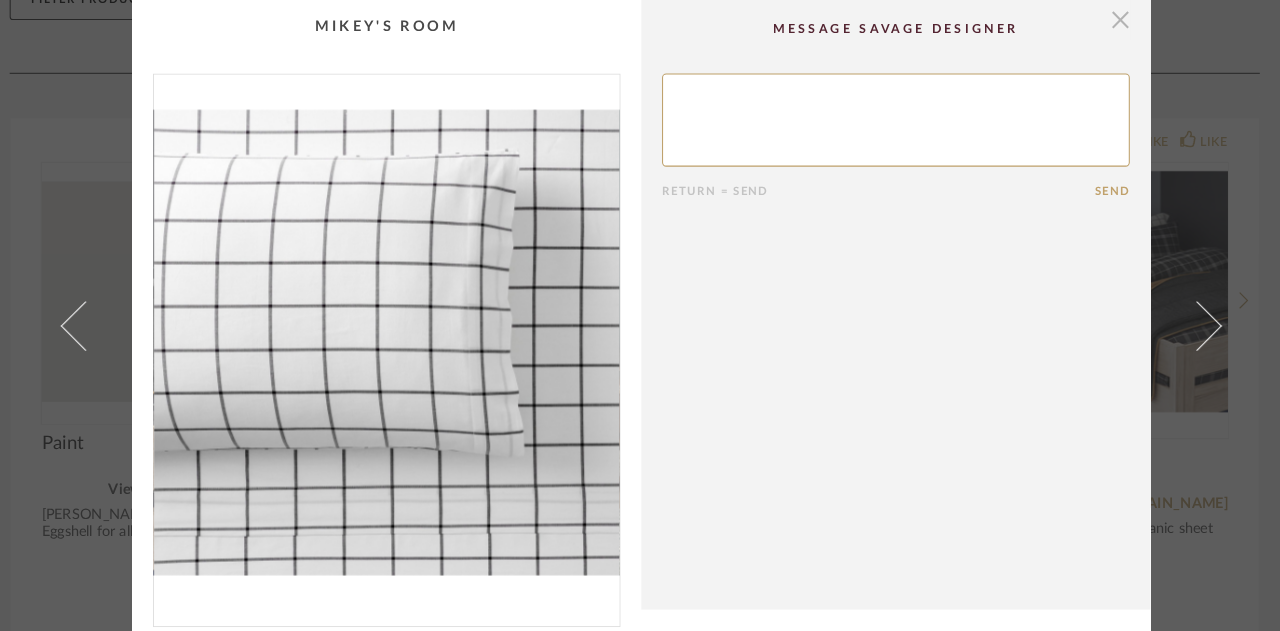 click at bounding box center (1103, 20) 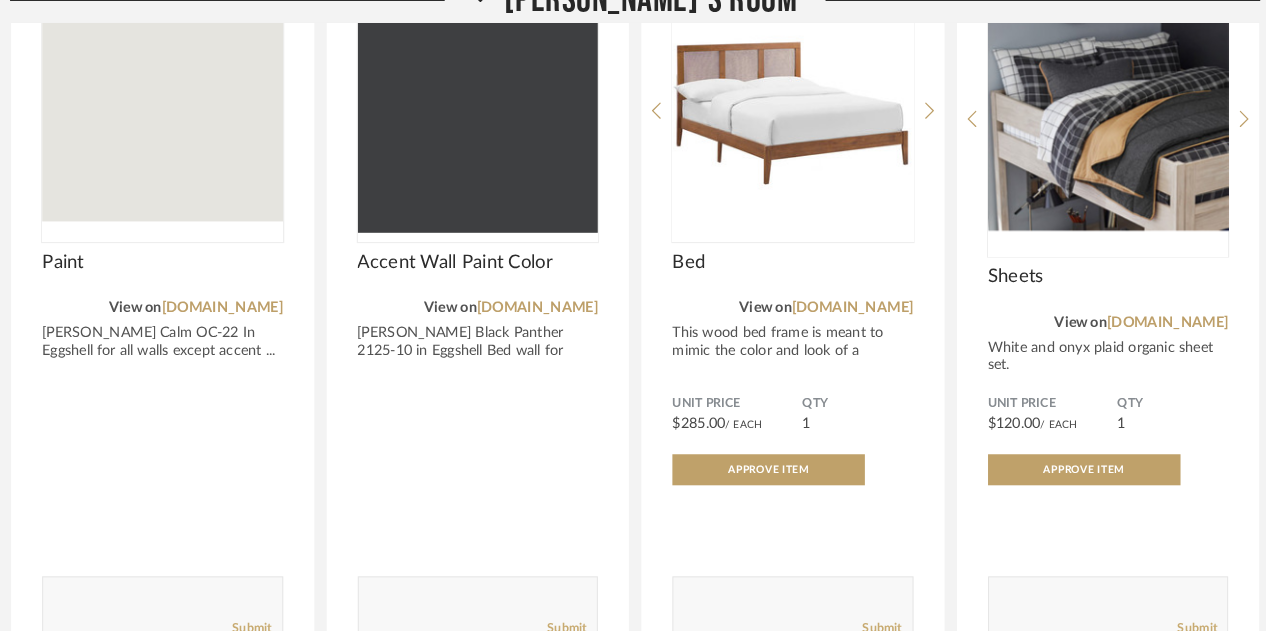 scroll, scrollTop: 408, scrollLeft: 0, axis: vertical 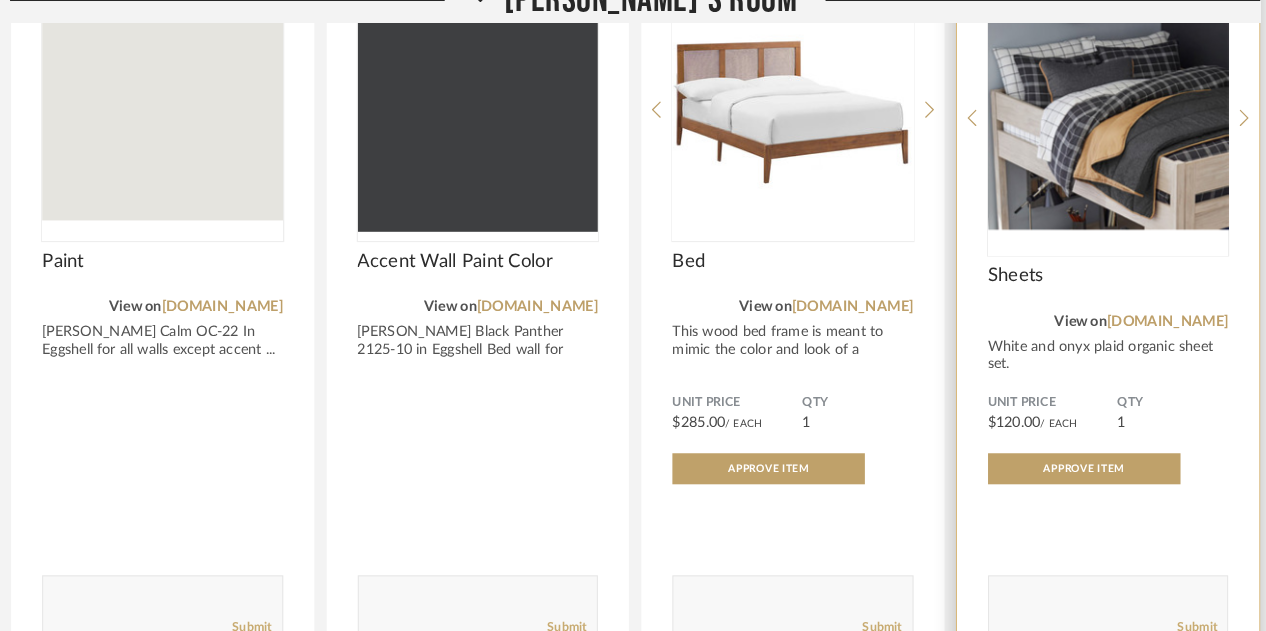 click on "White and onyx plaid organic sheet set." 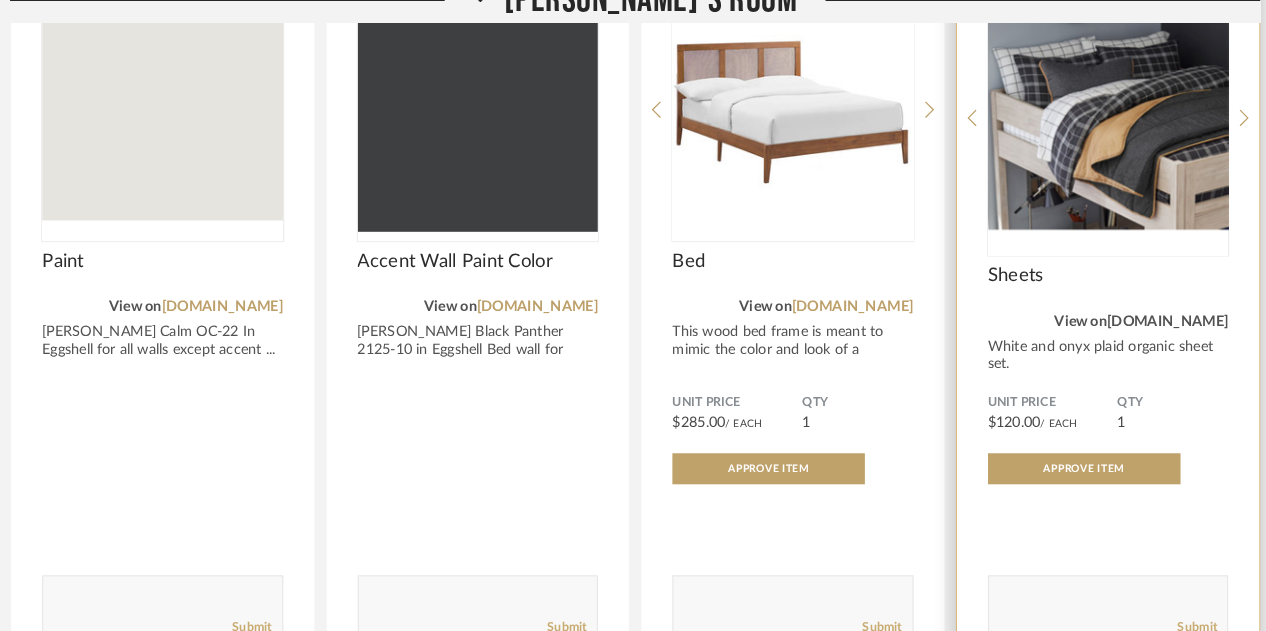 click on "[DOMAIN_NAME]" 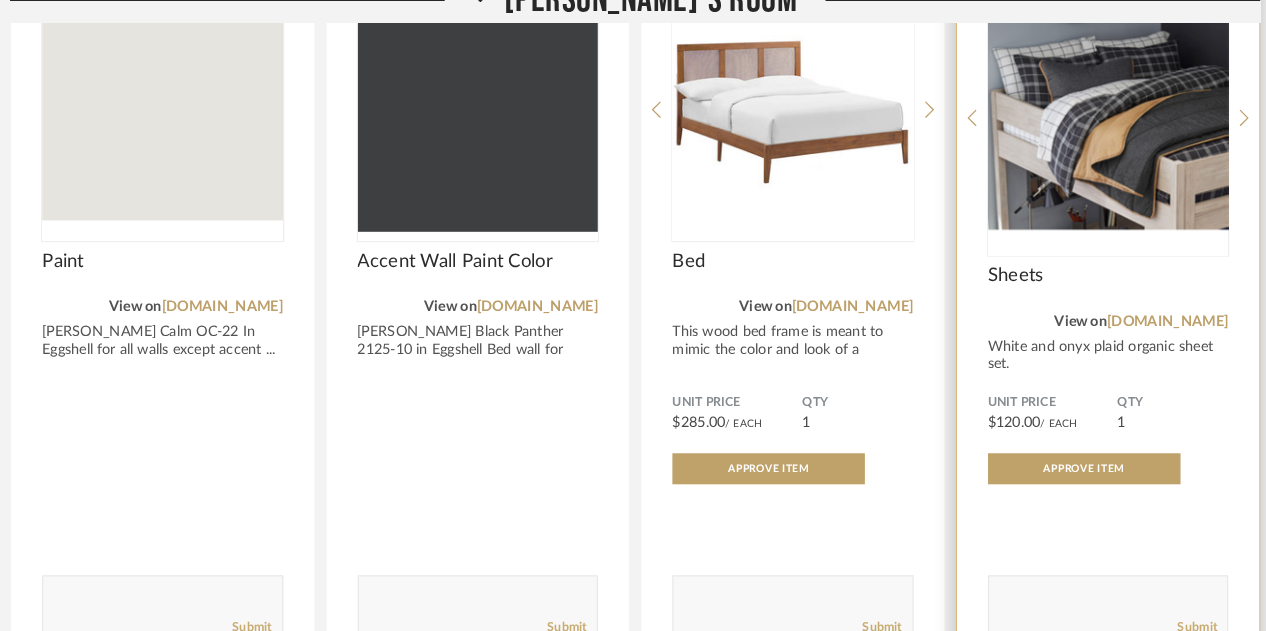 click 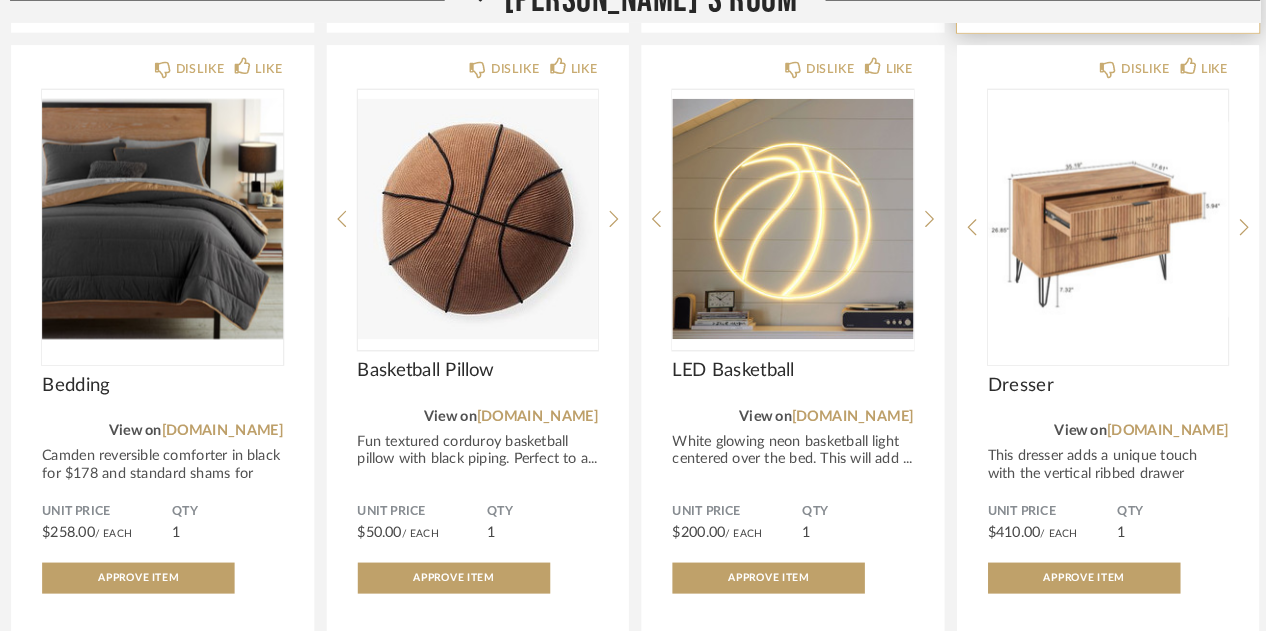 scroll, scrollTop: 1032, scrollLeft: 0, axis: vertical 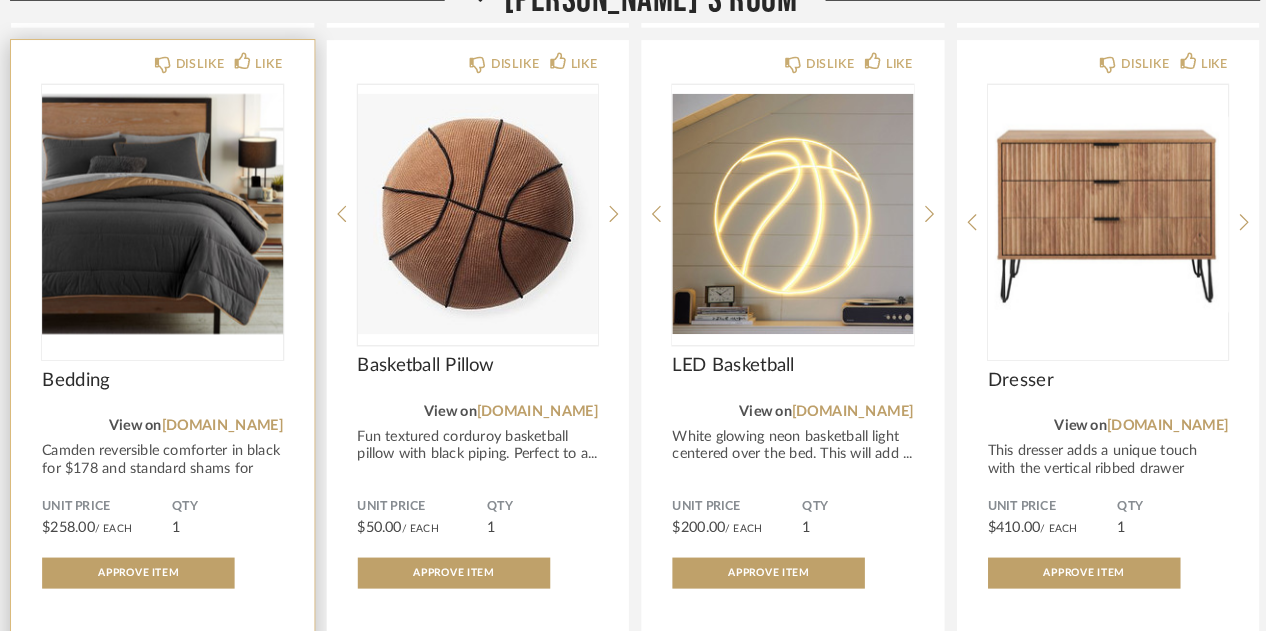 click on "Camden reversible comforter in black for $178 and standard shams for $4..." 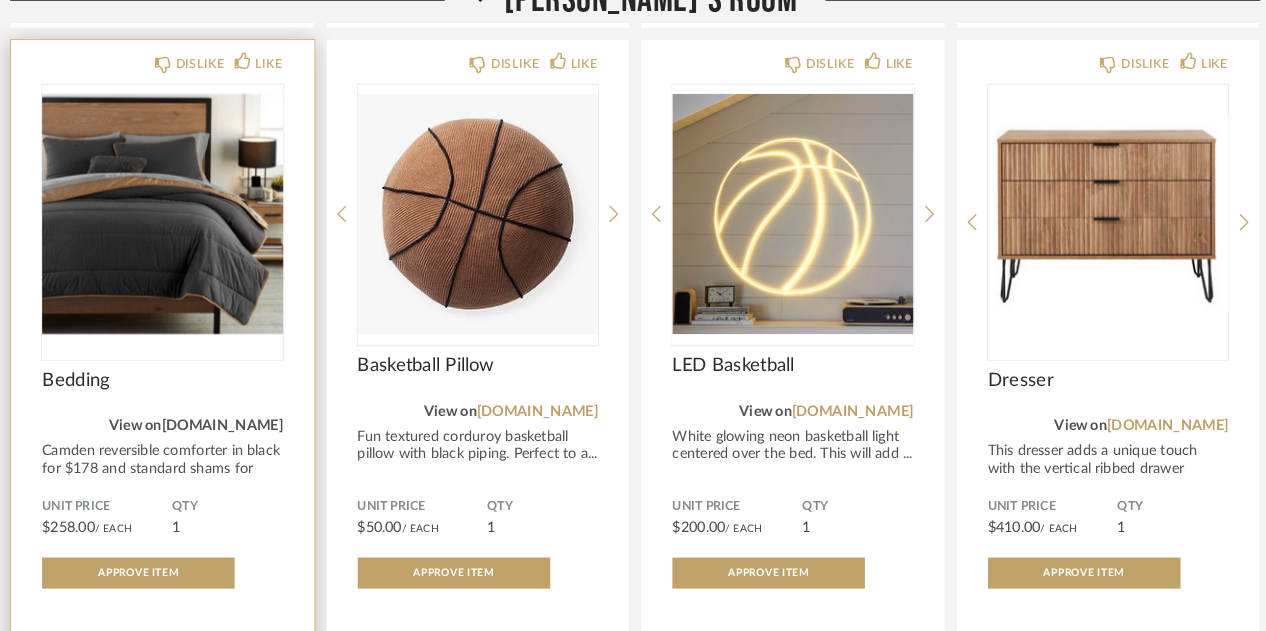 click on "[DOMAIN_NAME]" 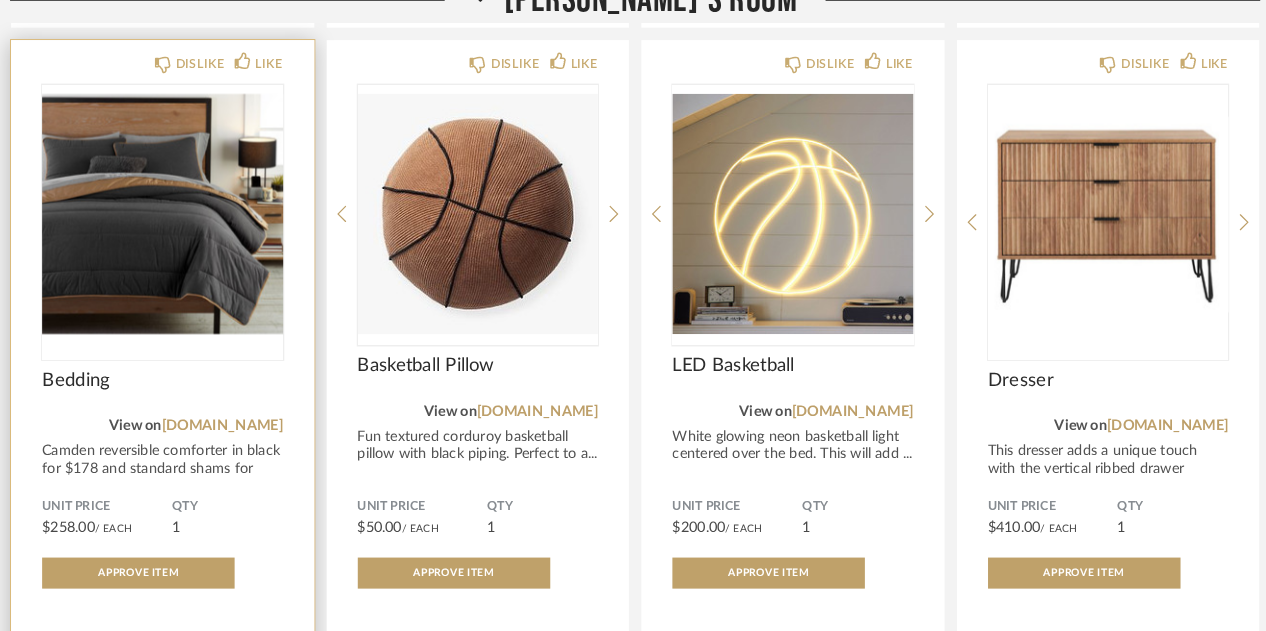 click on "Camden reversible comforter in black for $178 and standard shams for $4..." 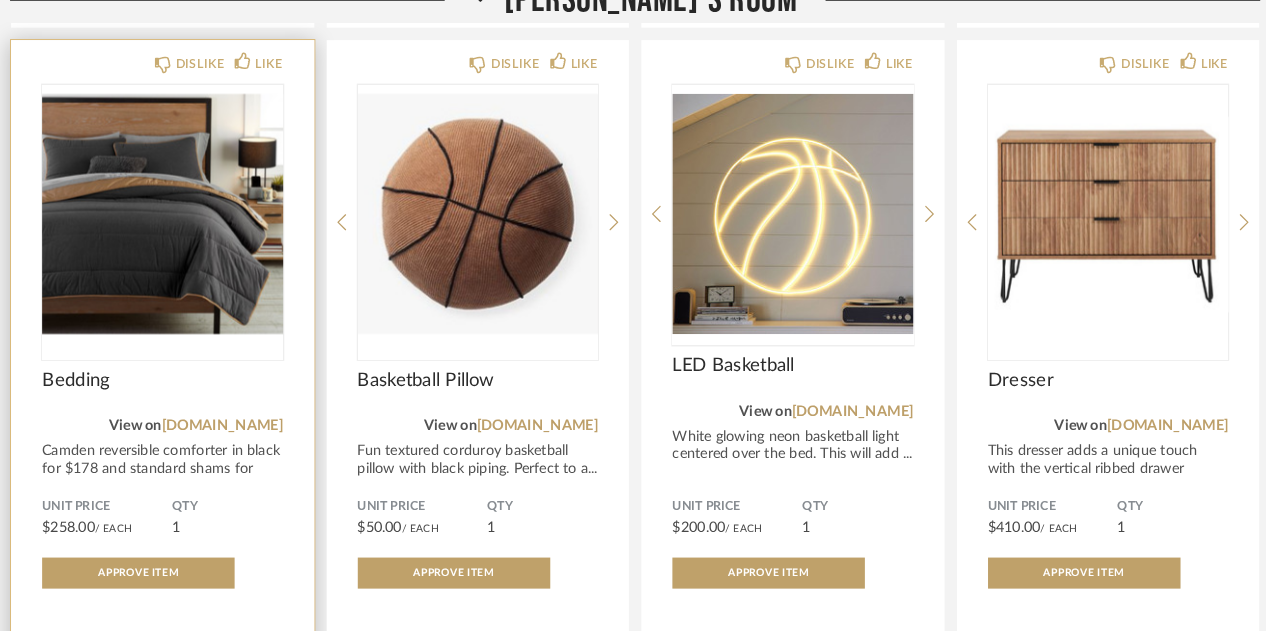 click at bounding box center [177, 228] 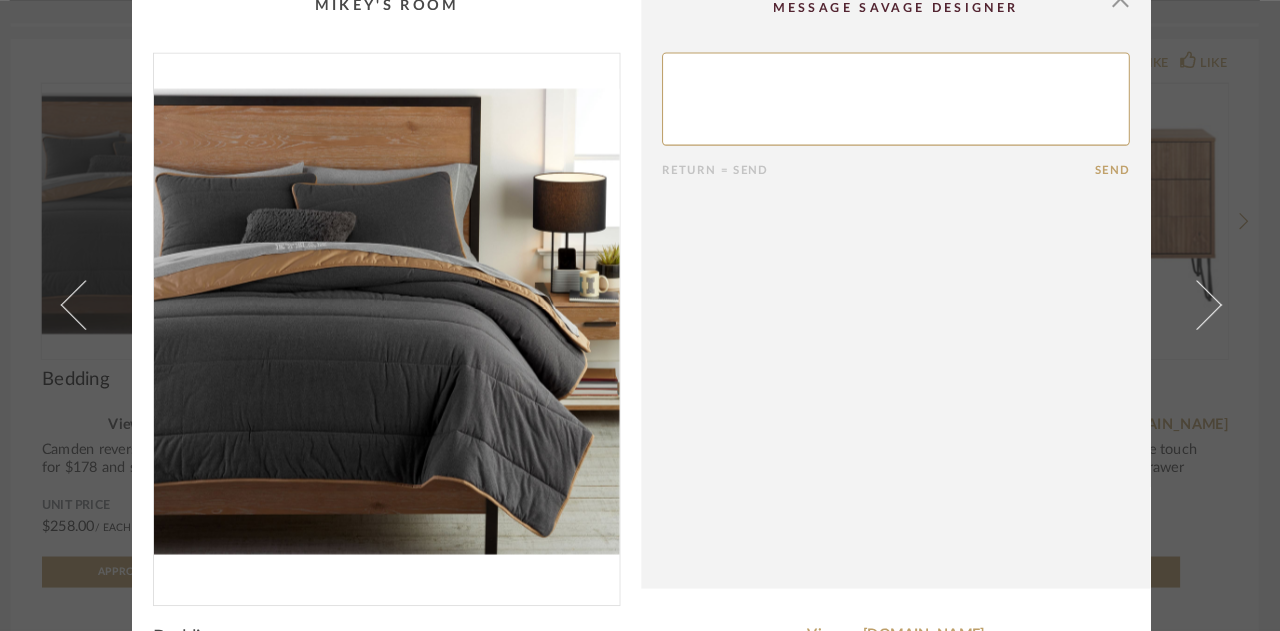 scroll, scrollTop: 0, scrollLeft: 0, axis: both 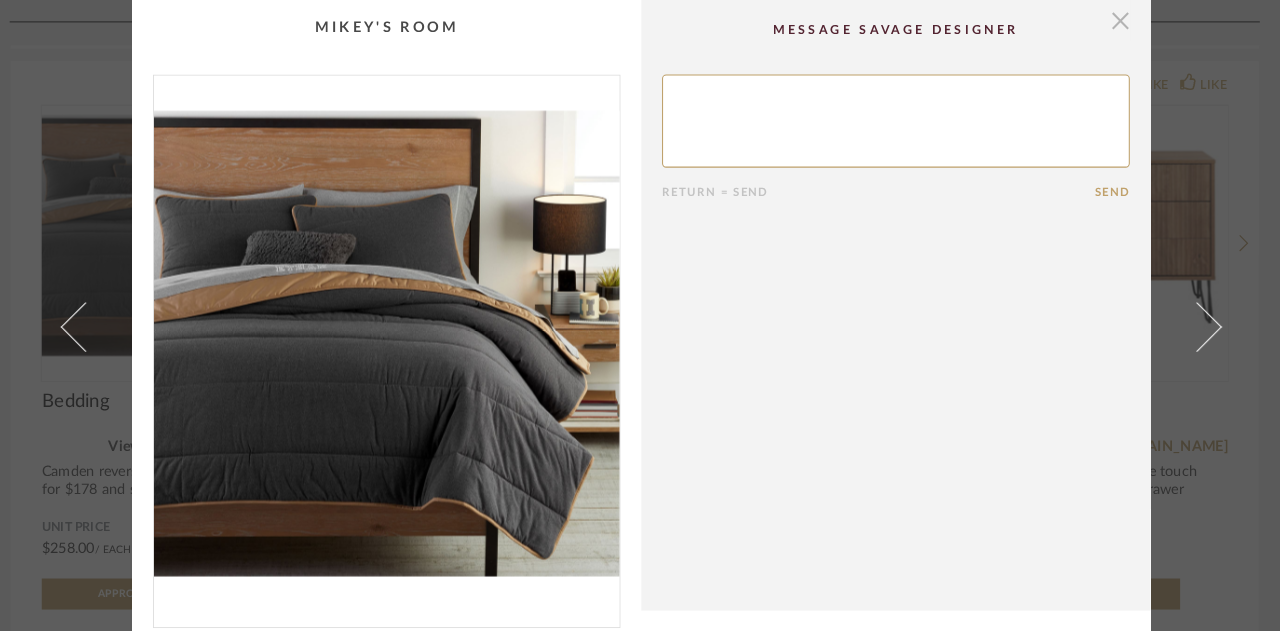 click at bounding box center (1103, 20) 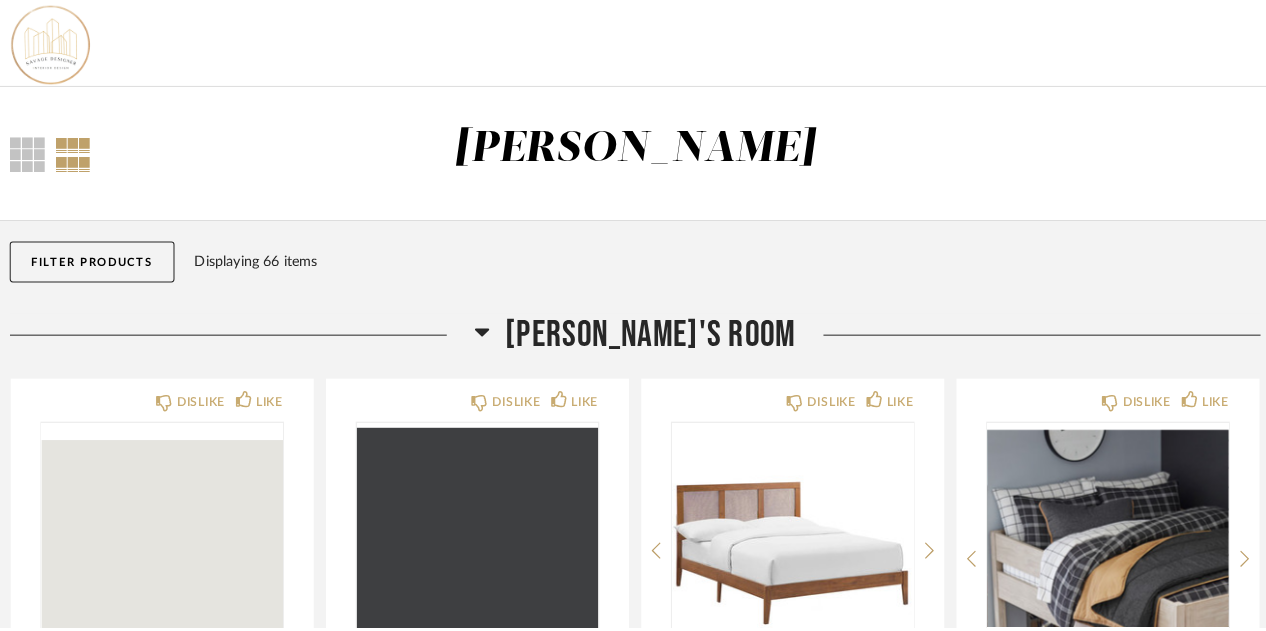 scroll, scrollTop: 1032, scrollLeft: 0, axis: vertical 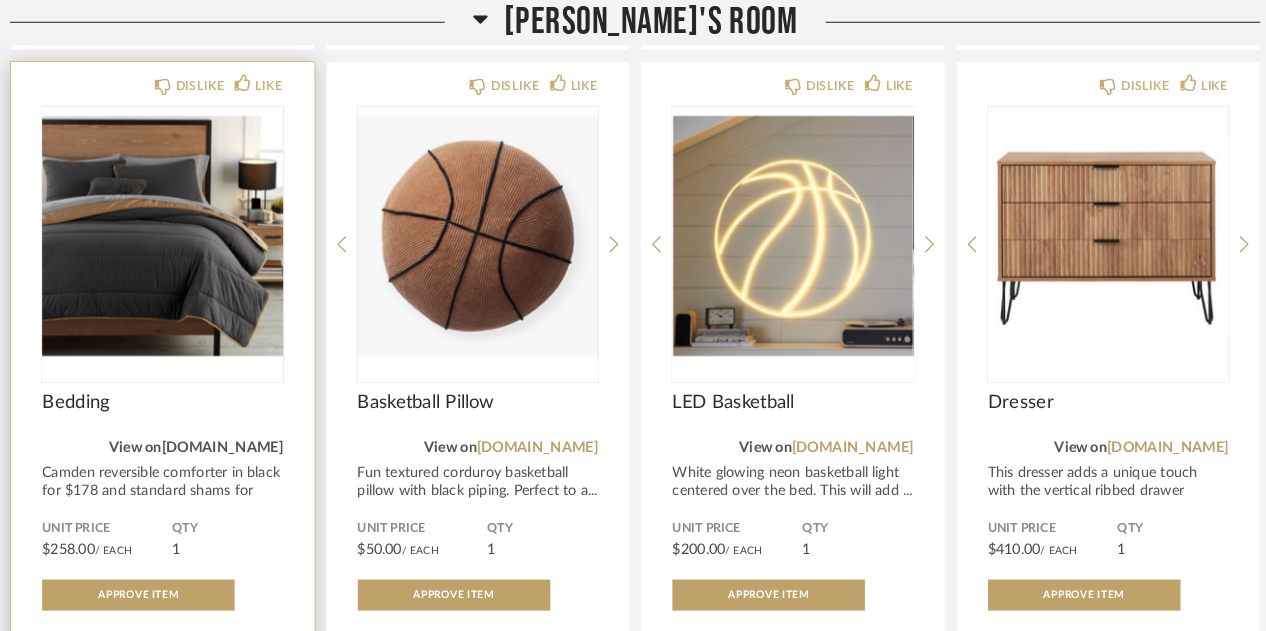 click on "[DOMAIN_NAME]" 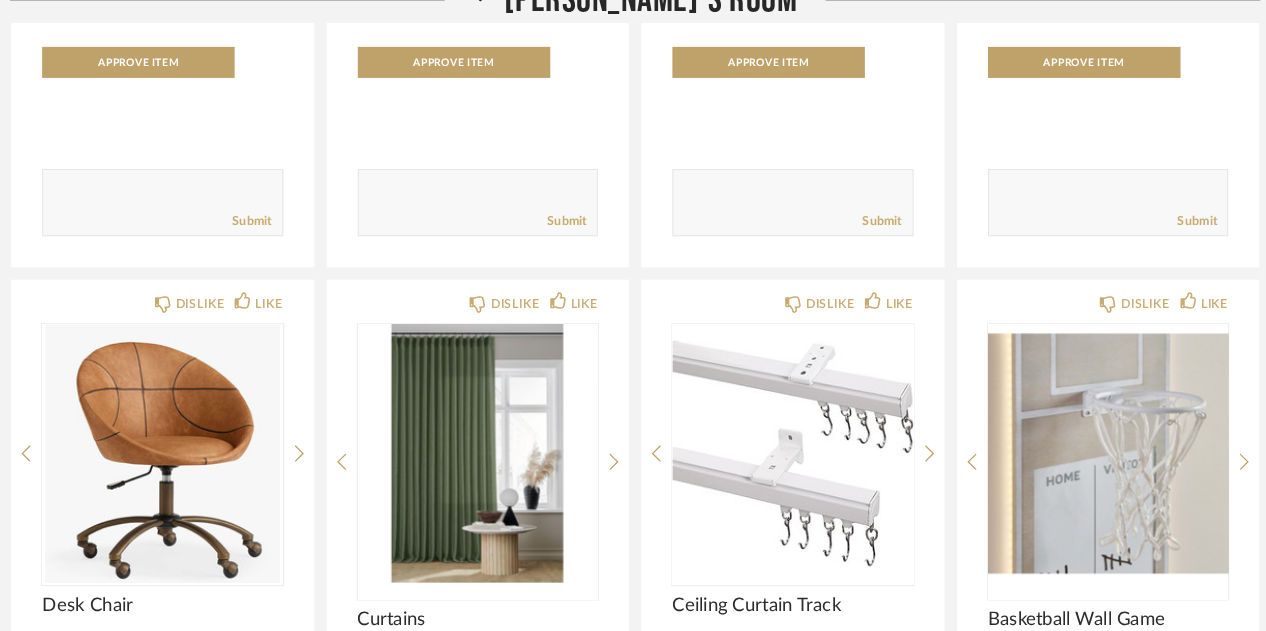 scroll, scrollTop: 2312, scrollLeft: 0, axis: vertical 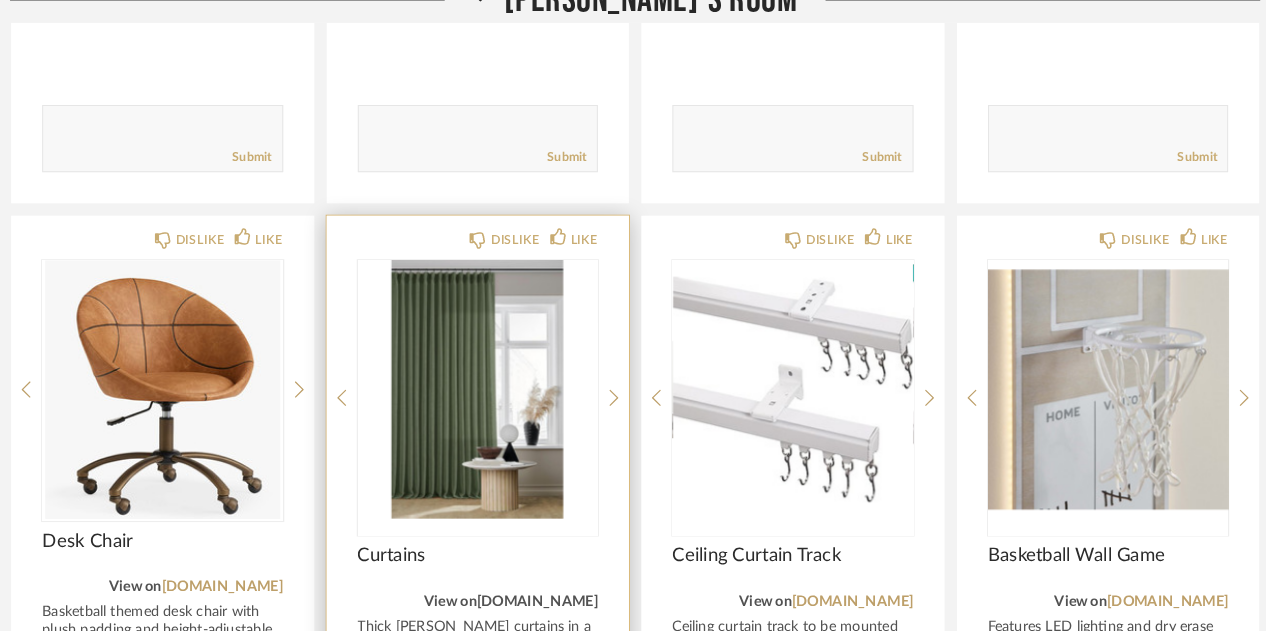 click on "[DOMAIN_NAME]" 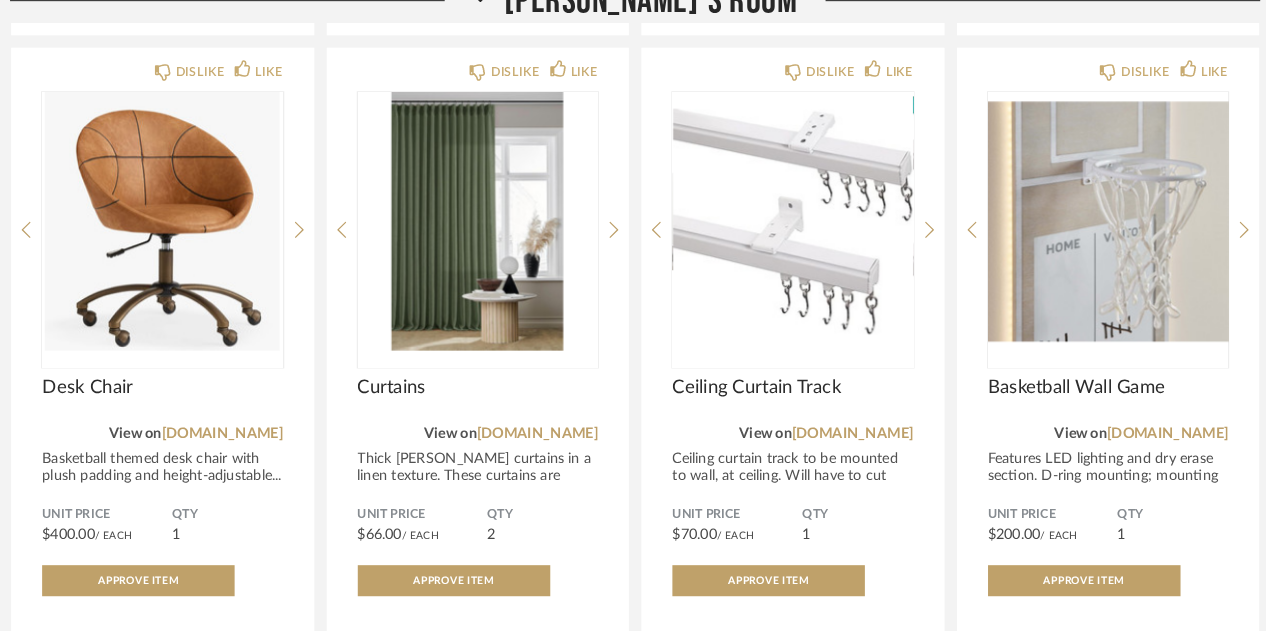 scroll, scrollTop: 2476, scrollLeft: 0, axis: vertical 